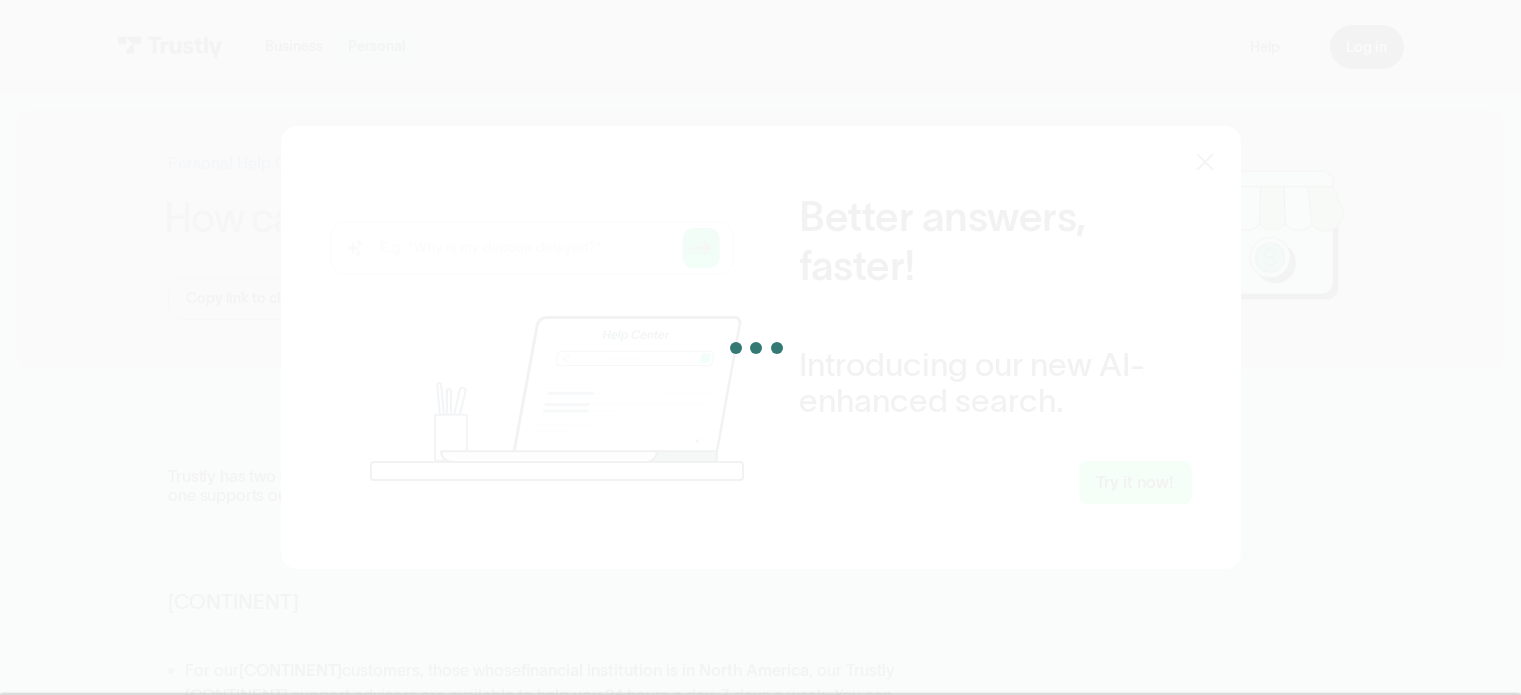 scroll, scrollTop: 0, scrollLeft: 0, axis: both 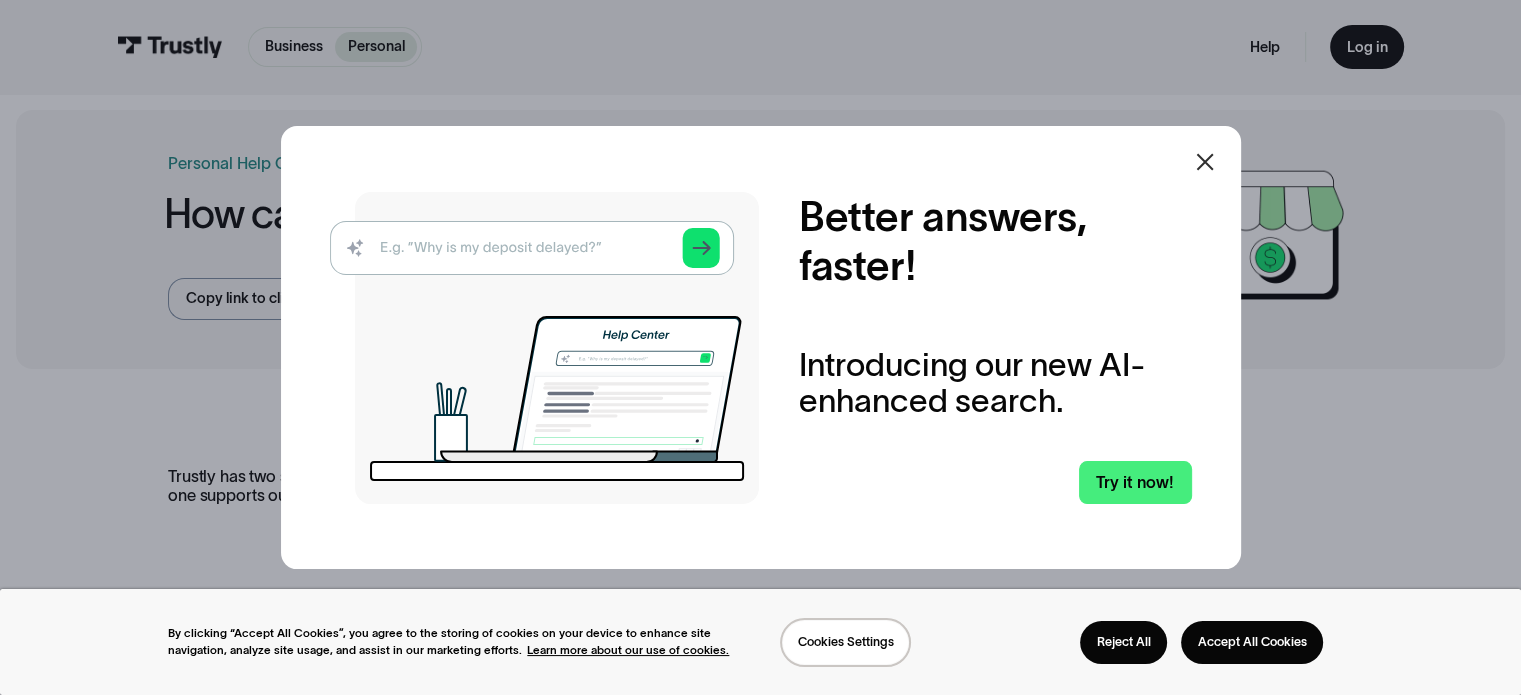 click at bounding box center (1205, 162) 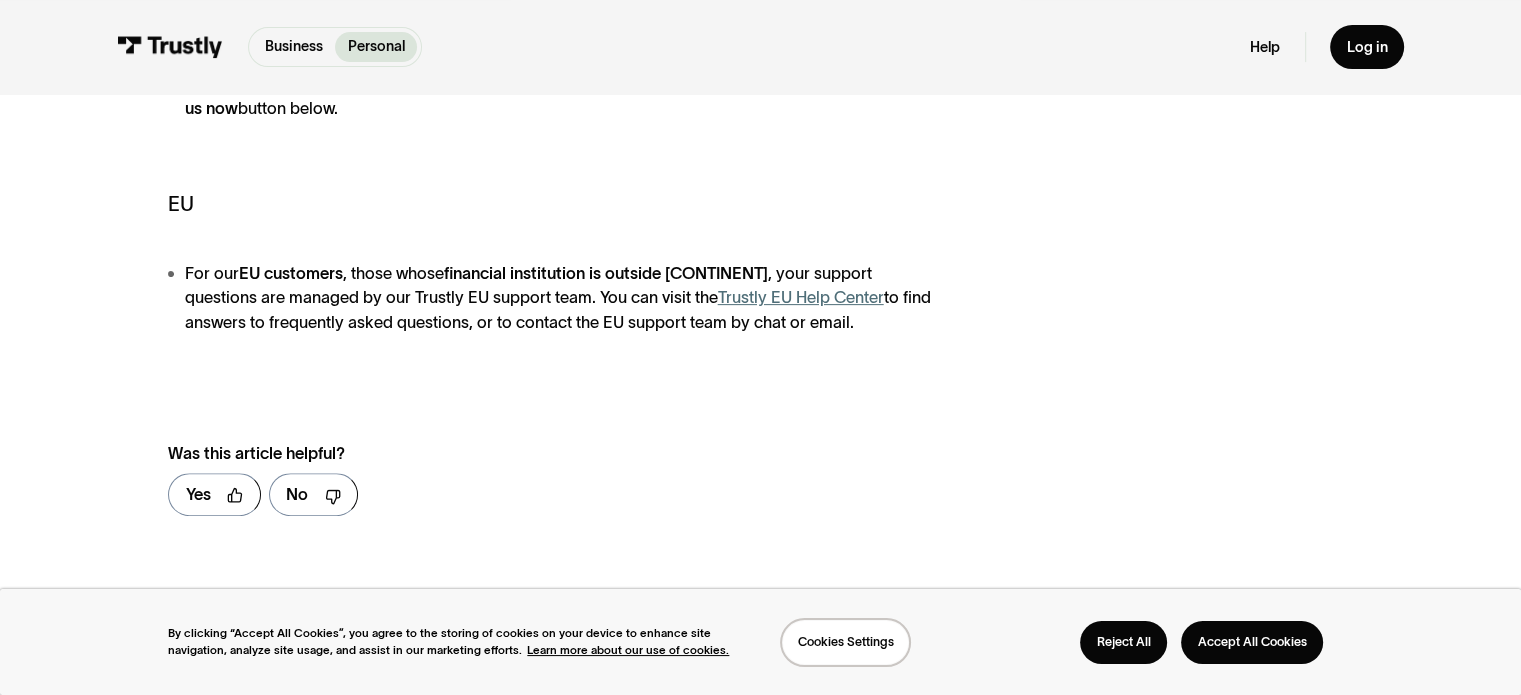 scroll, scrollTop: 800, scrollLeft: 0, axis: vertical 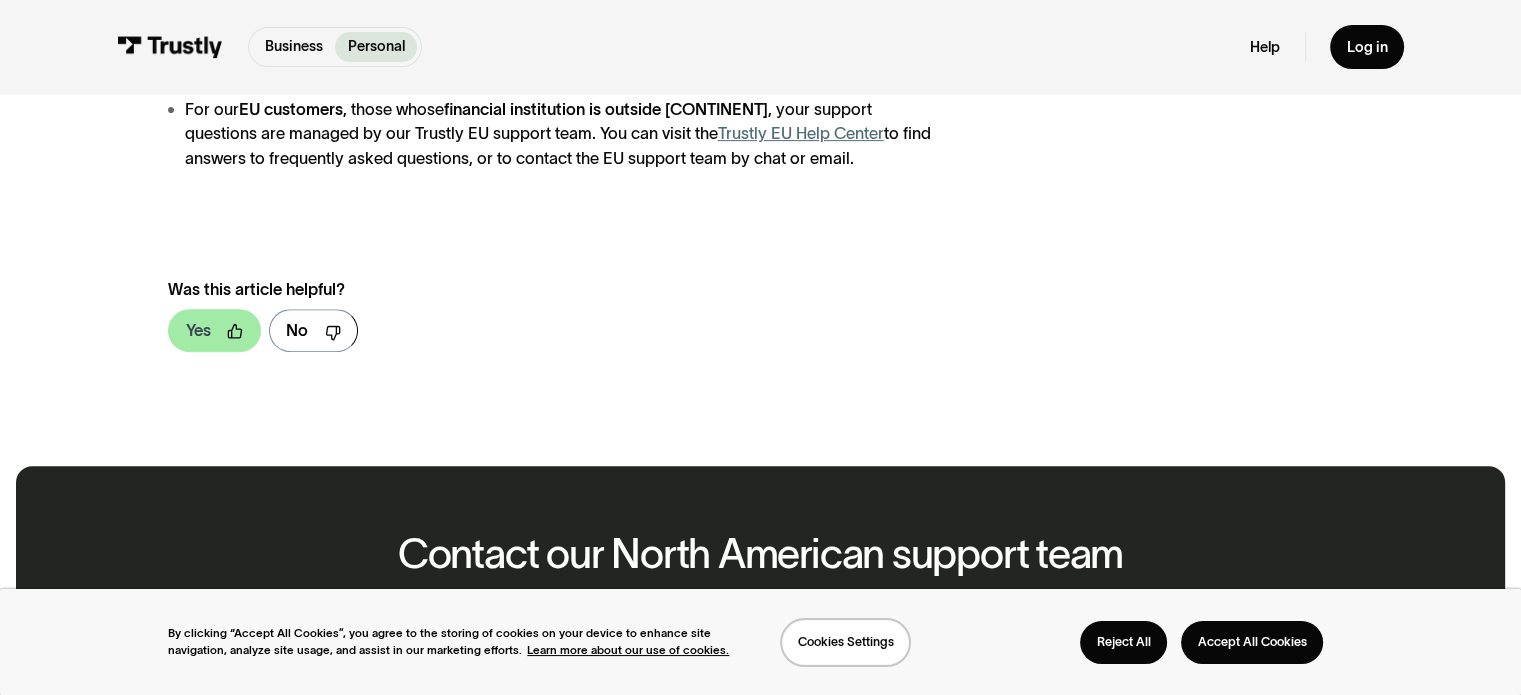 click on "Yes" at bounding box center [214, 330] 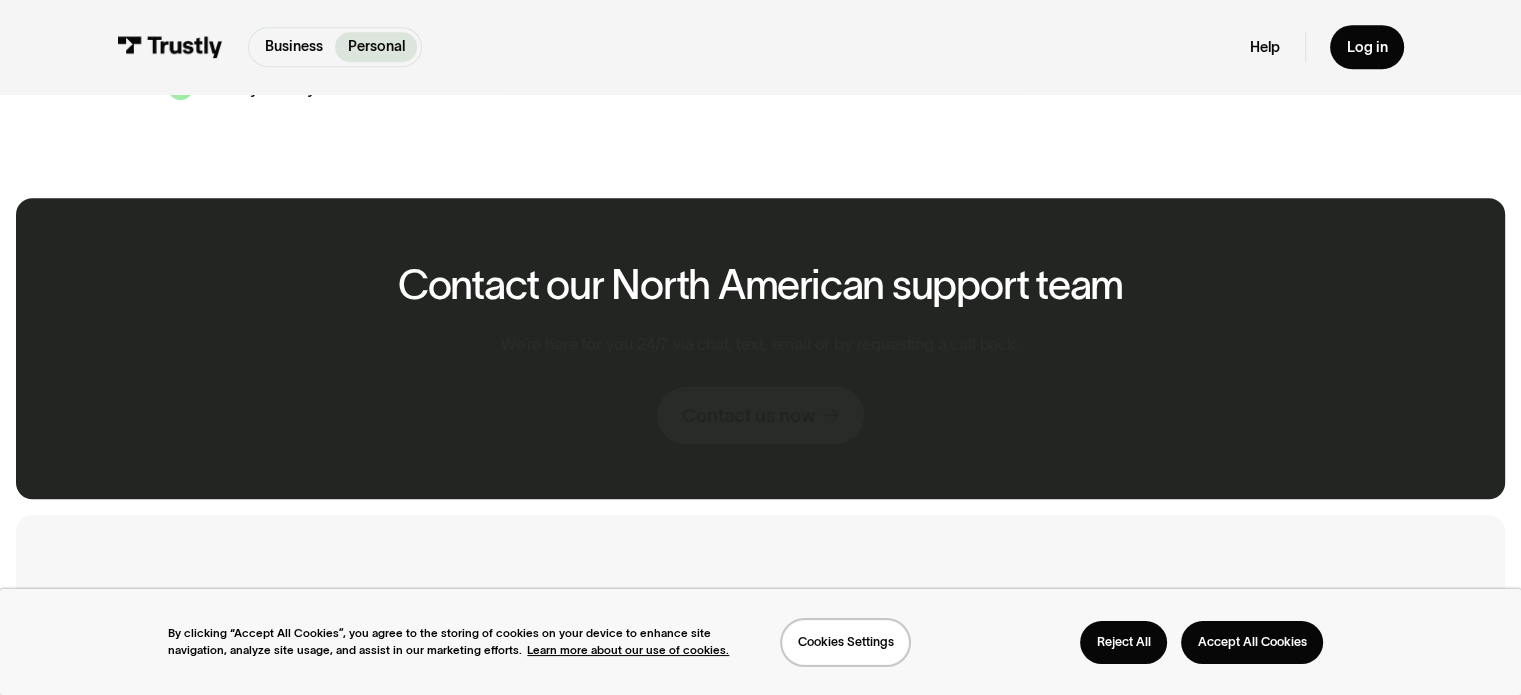 scroll, scrollTop: 1100, scrollLeft: 0, axis: vertical 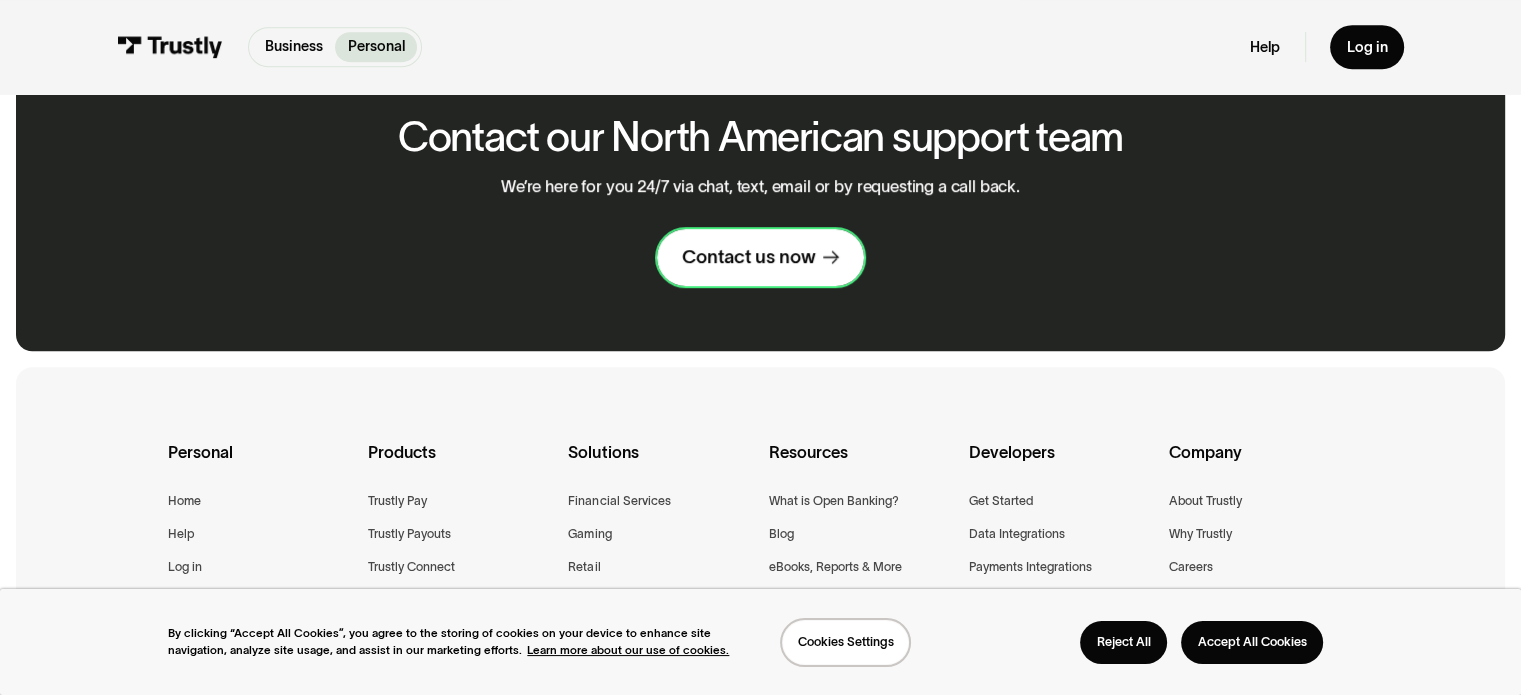 click on "Contact us now" at bounding box center [748, 257] 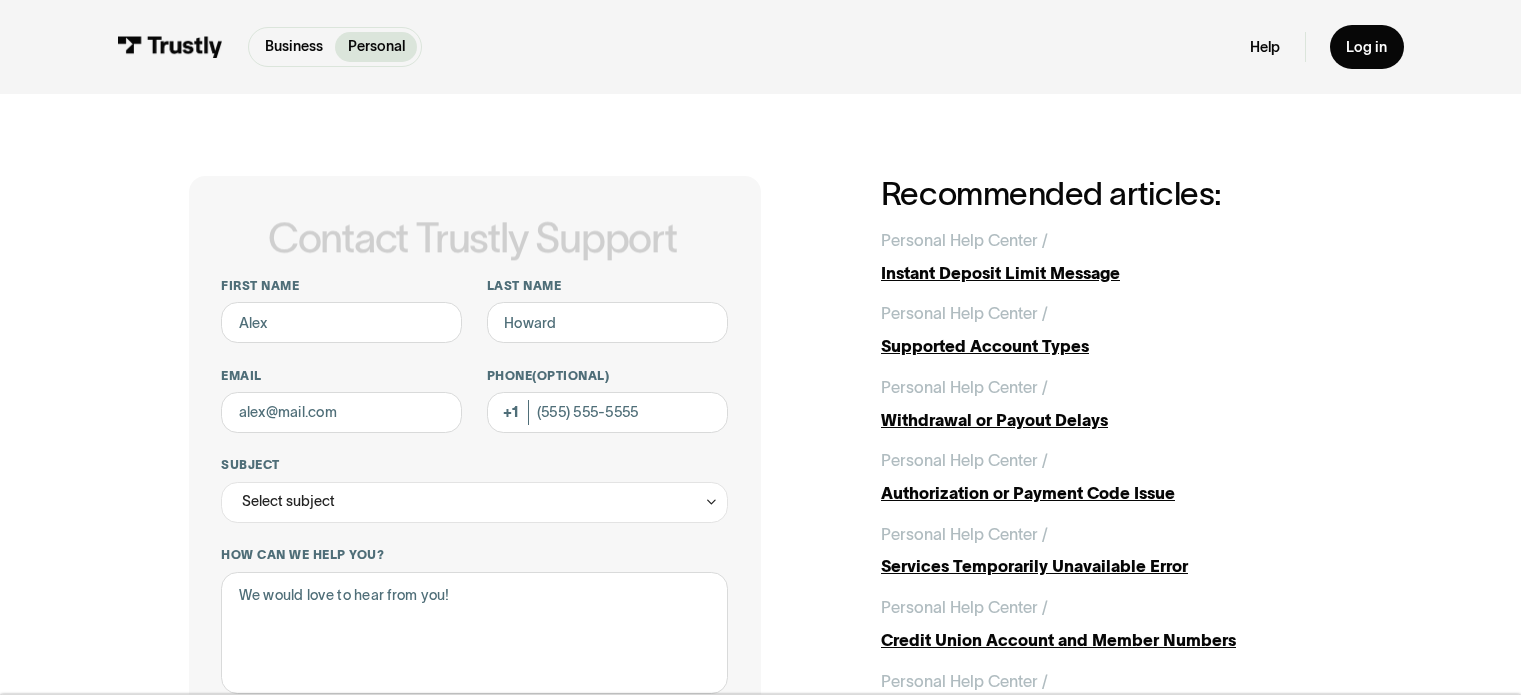 scroll, scrollTop: 0, scrollLeft: 0, axis: both 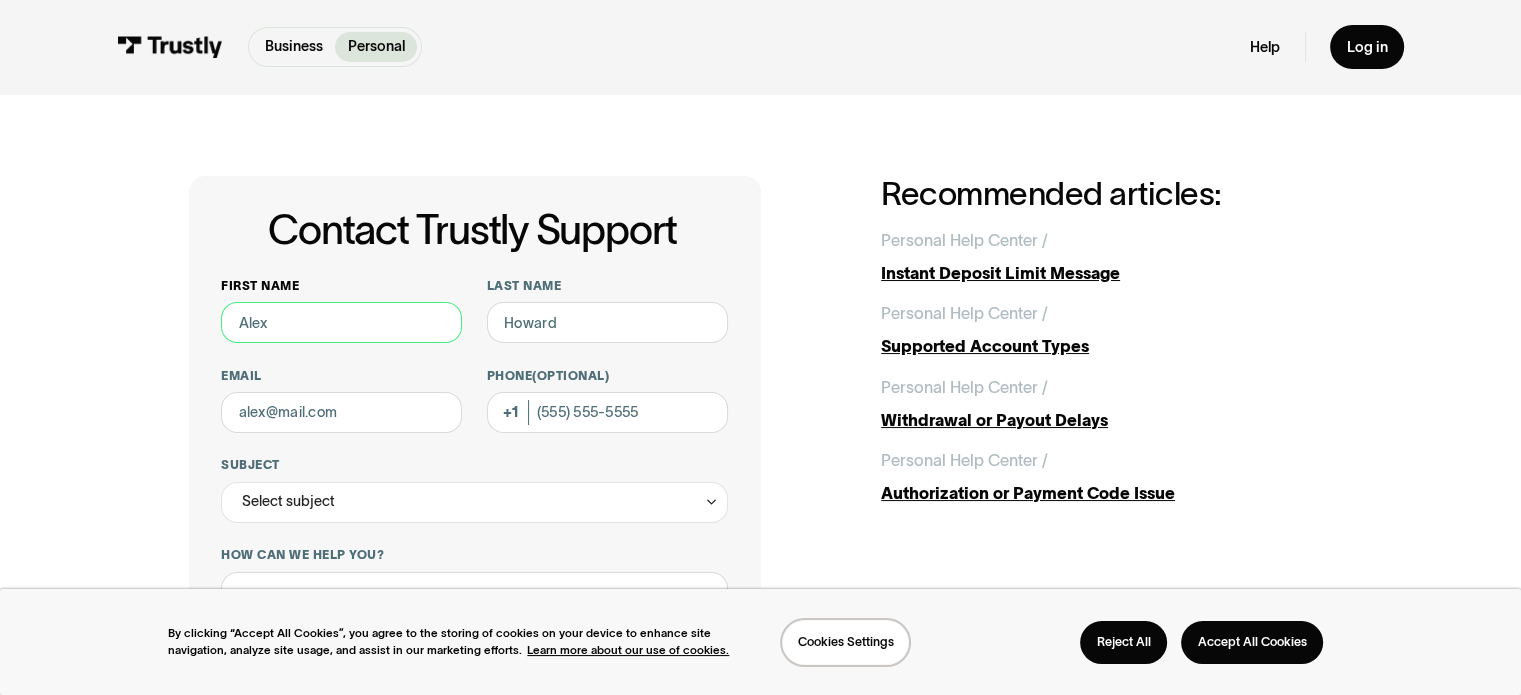 click on "First name" at bounding box center [341, 322] 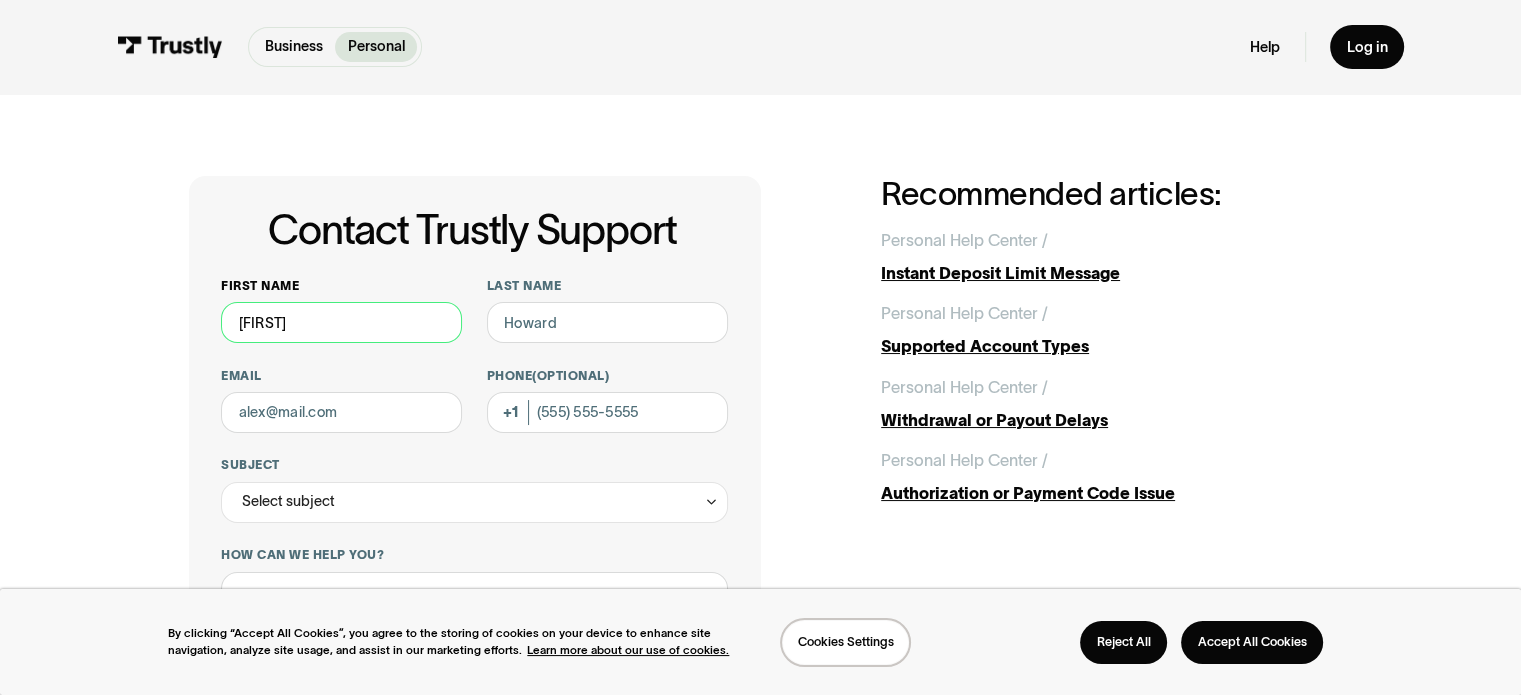 type on "[FIRST]" 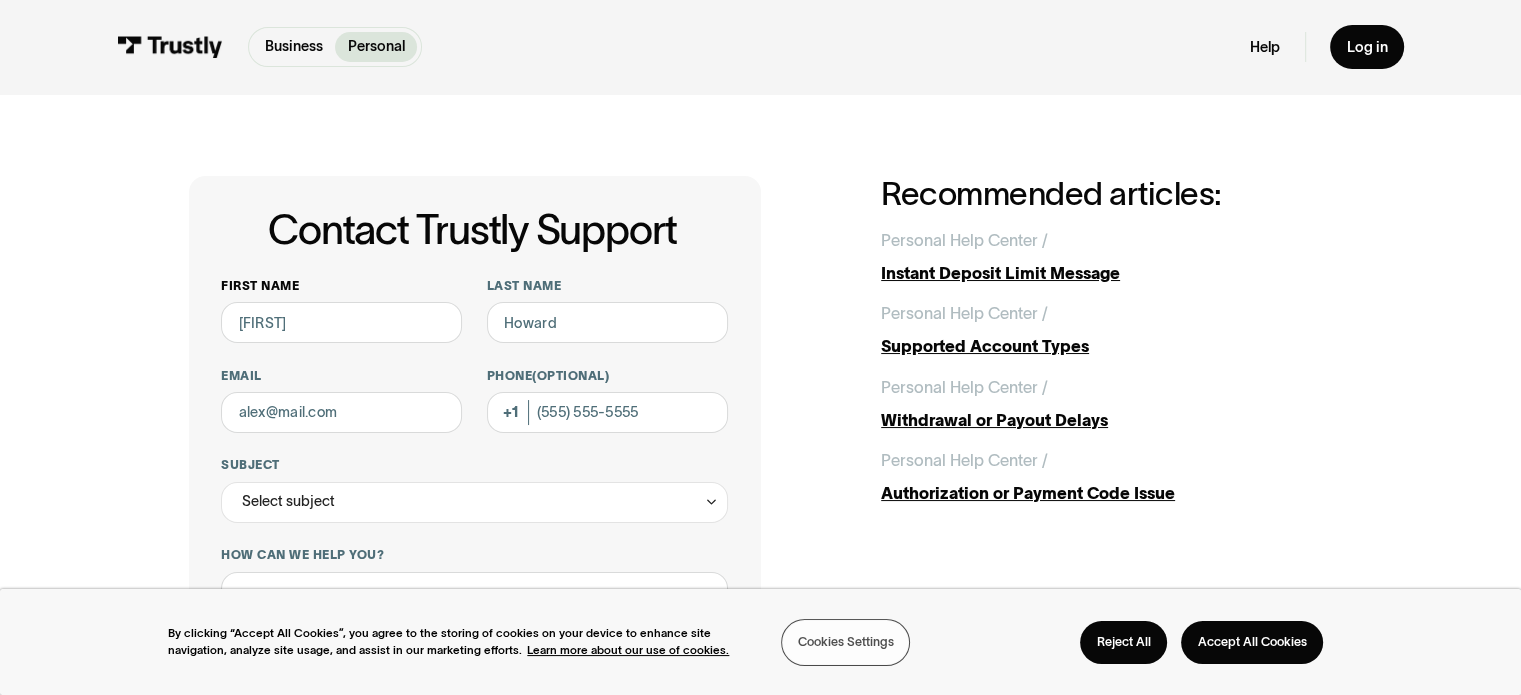 type 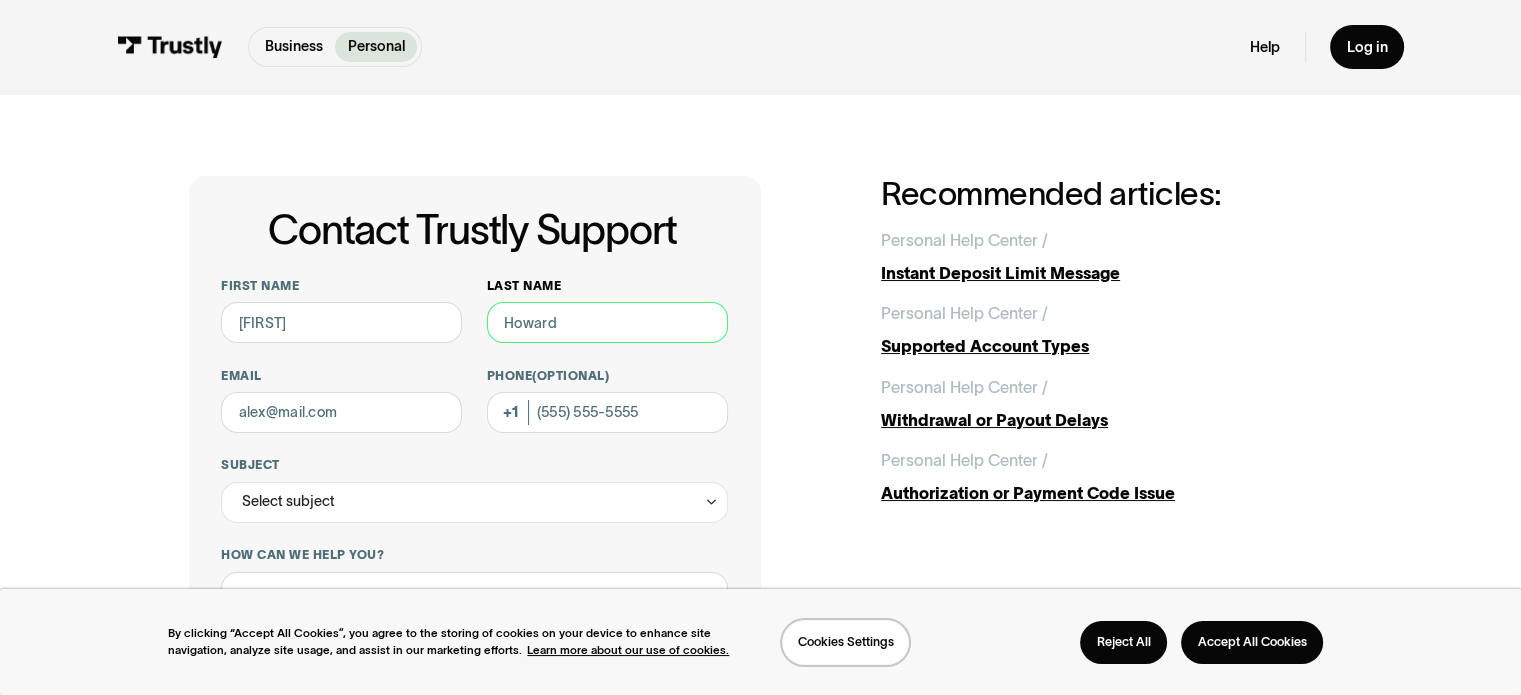 click on "Last name" at bounding box center [607, 322] 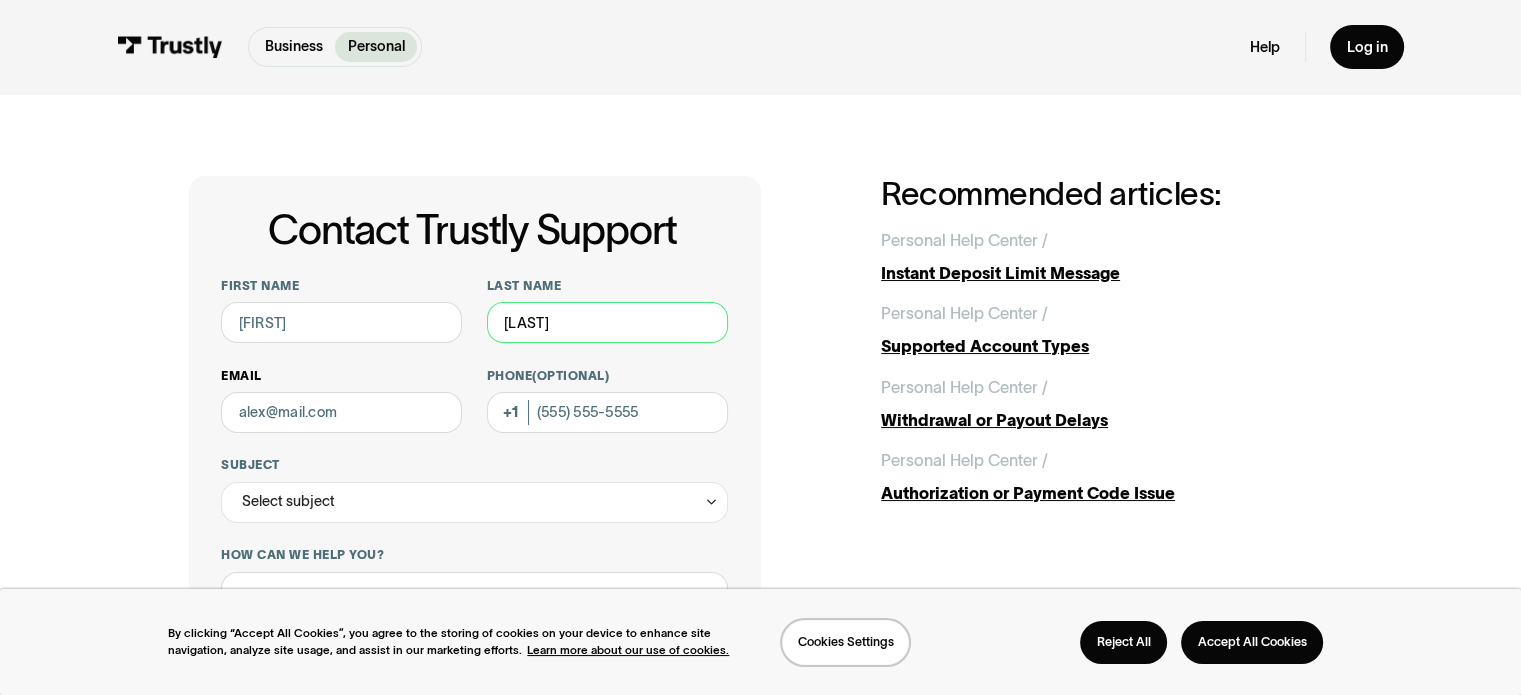 type on "[LAST]" 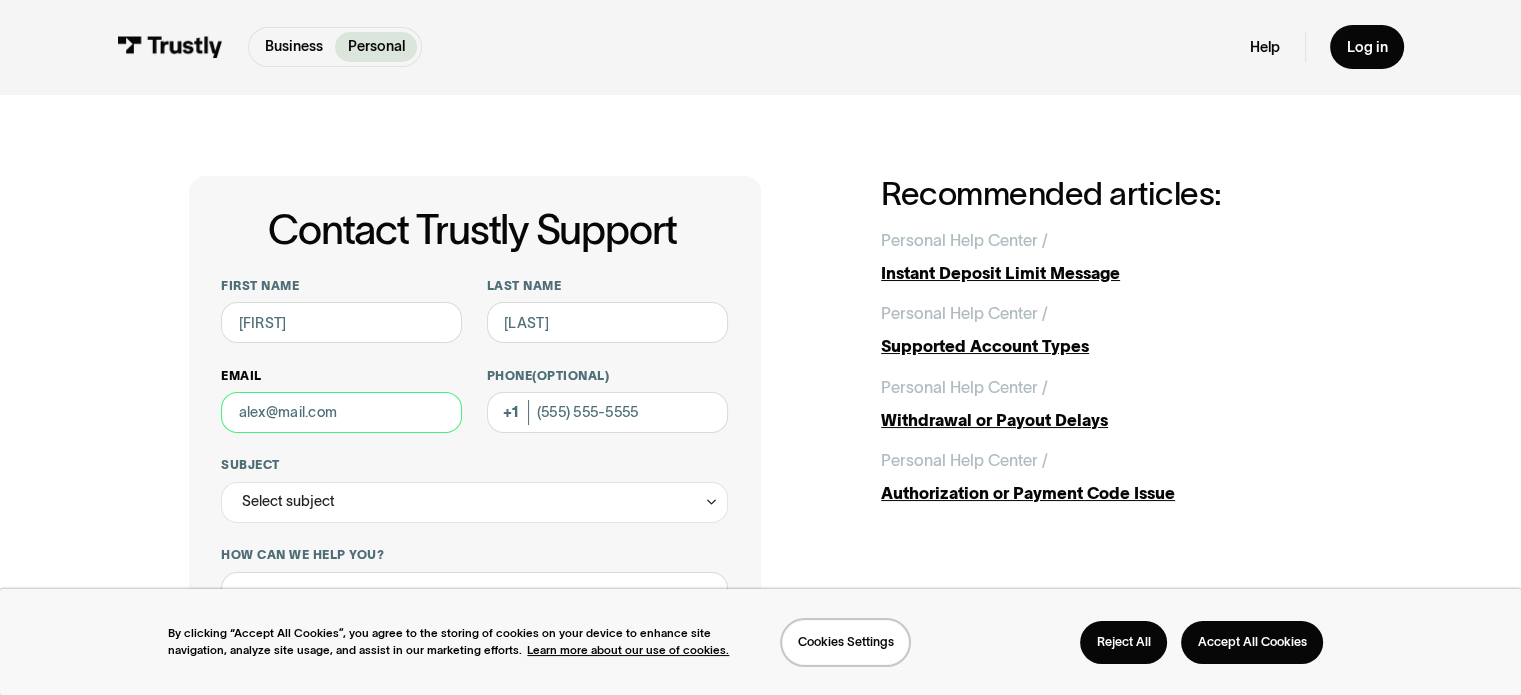 click on "Email" at bounding box center [341, 412] 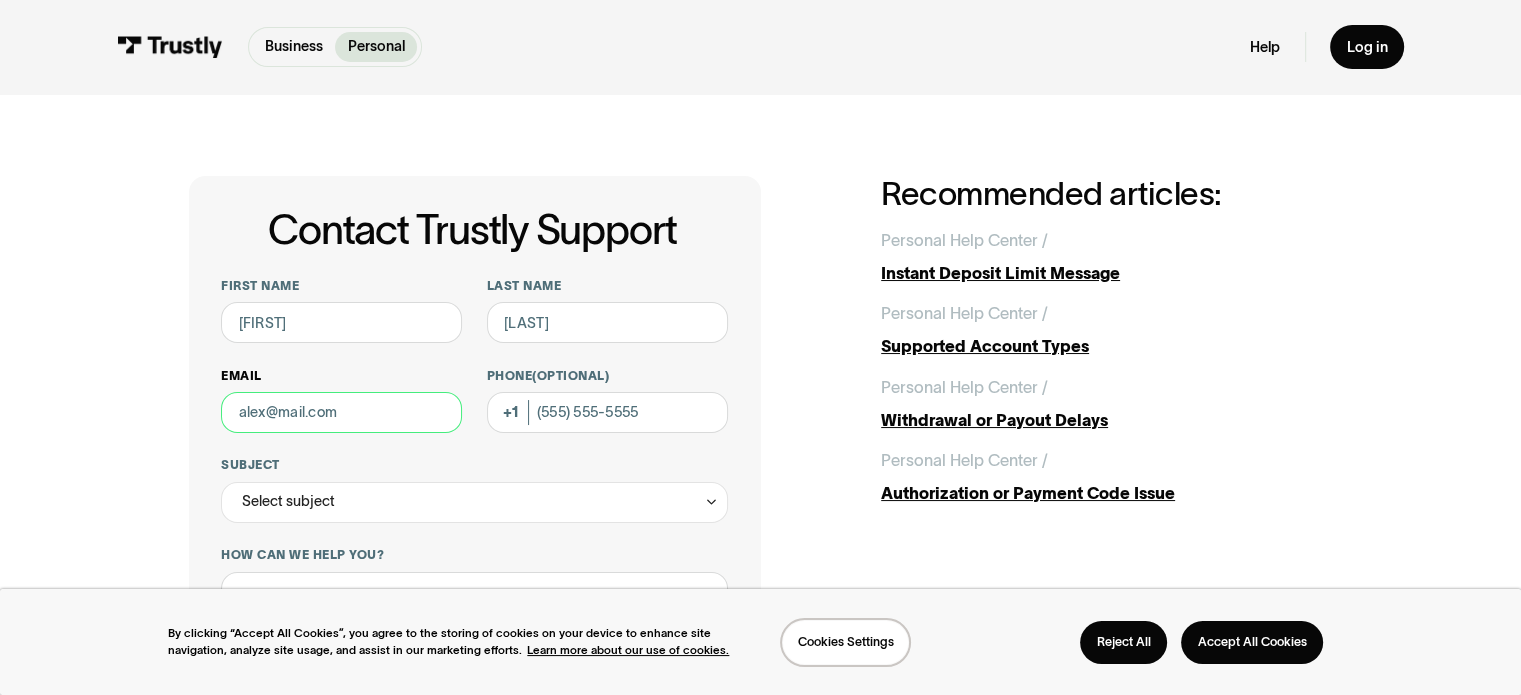 type on "[EMAIL]" 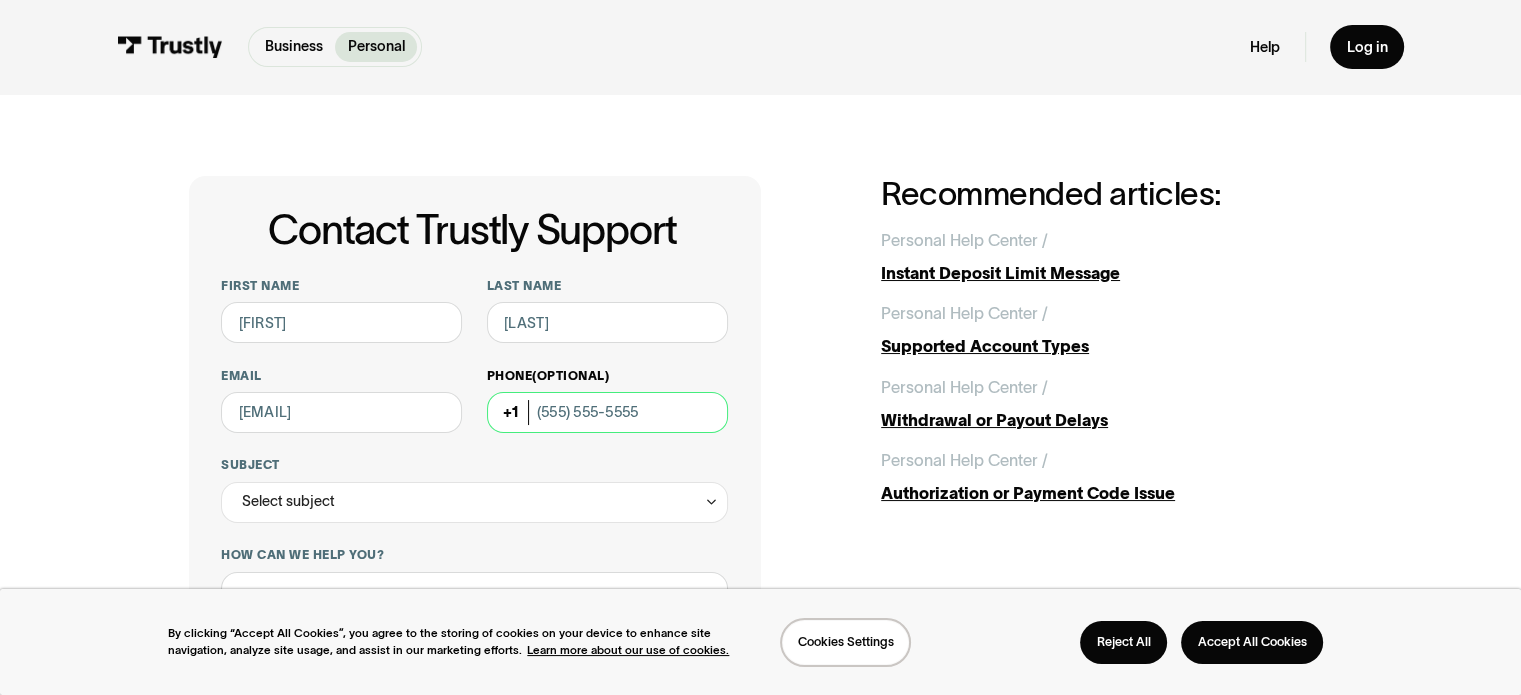 click on "Phone  (Optional)" at bounding box center (607, 412) 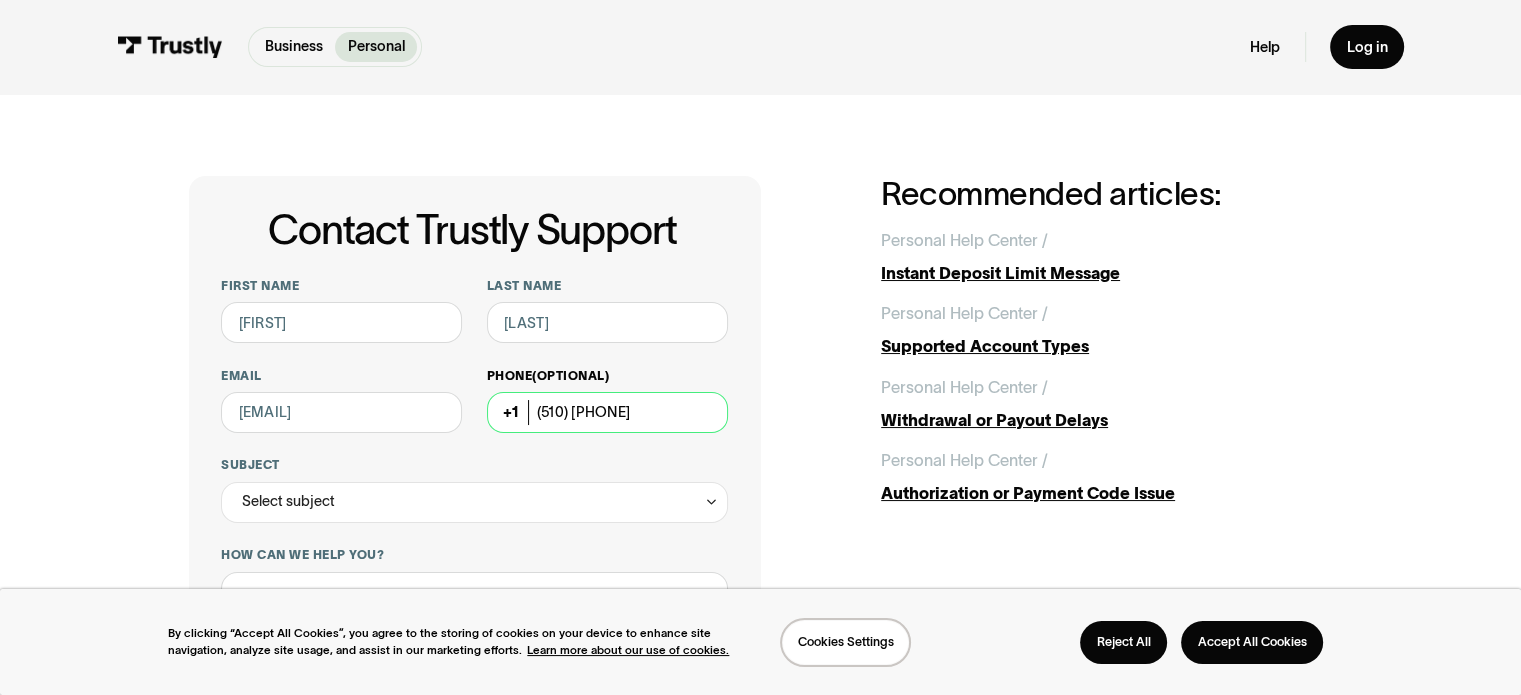 scroll, scrollTop: 300, scrollLeft: 0, axis: vertical 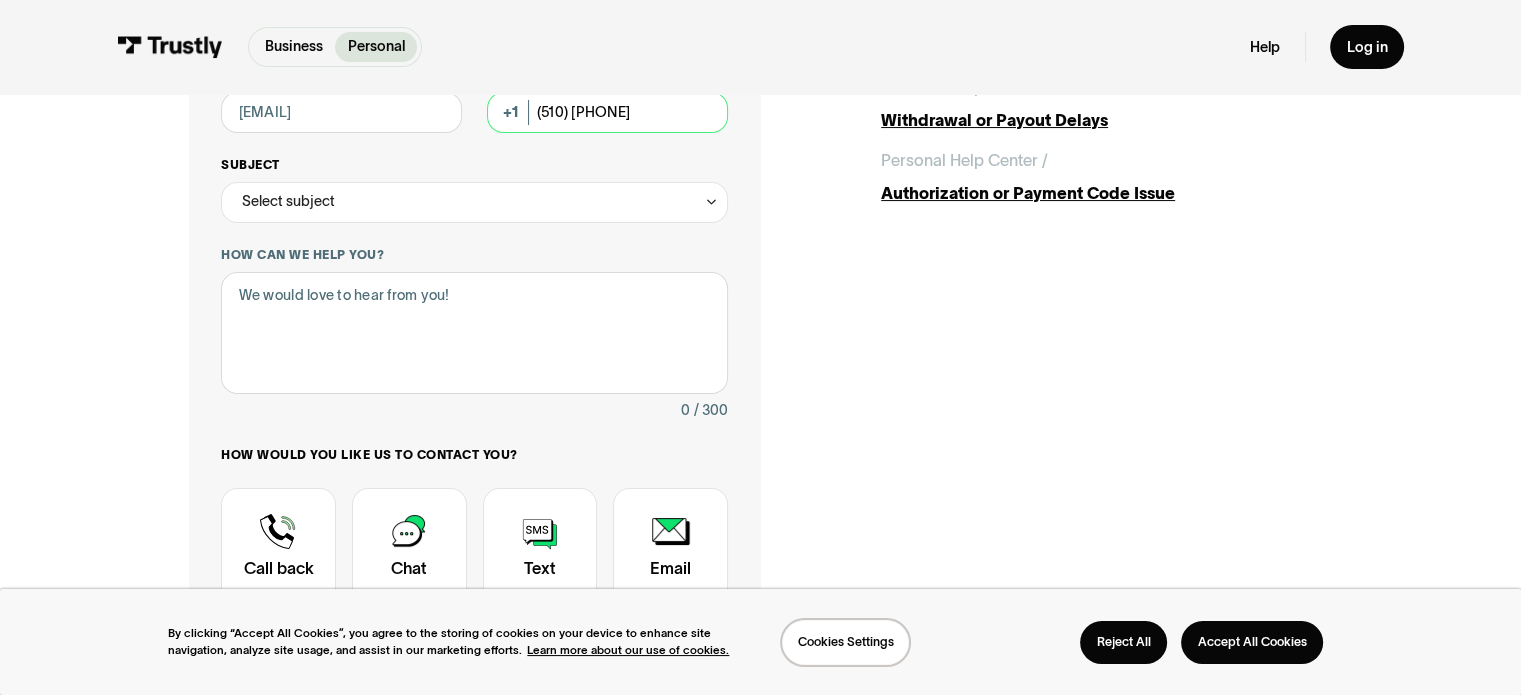 type on "(510) [PHONE]" 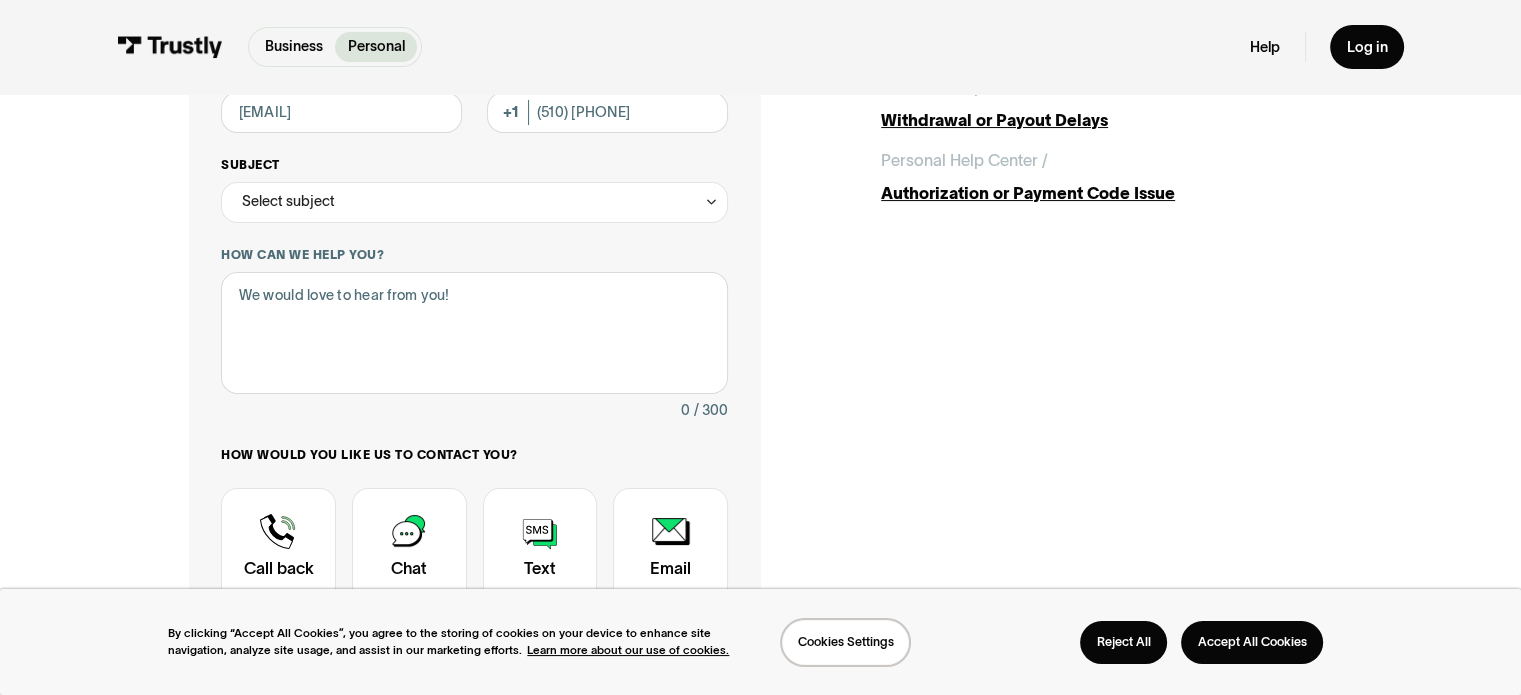 click at bounding box center (711, 202) 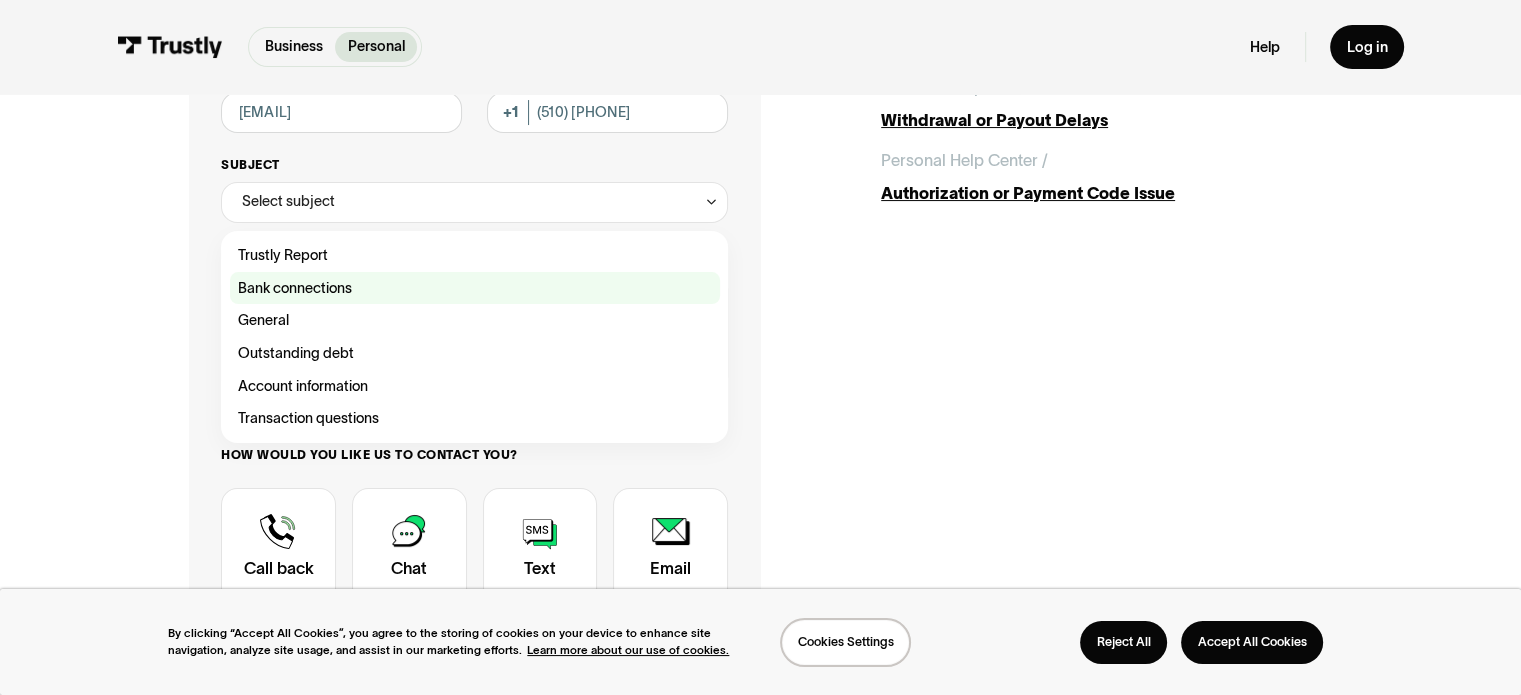 click at bounding box center [475, 255] 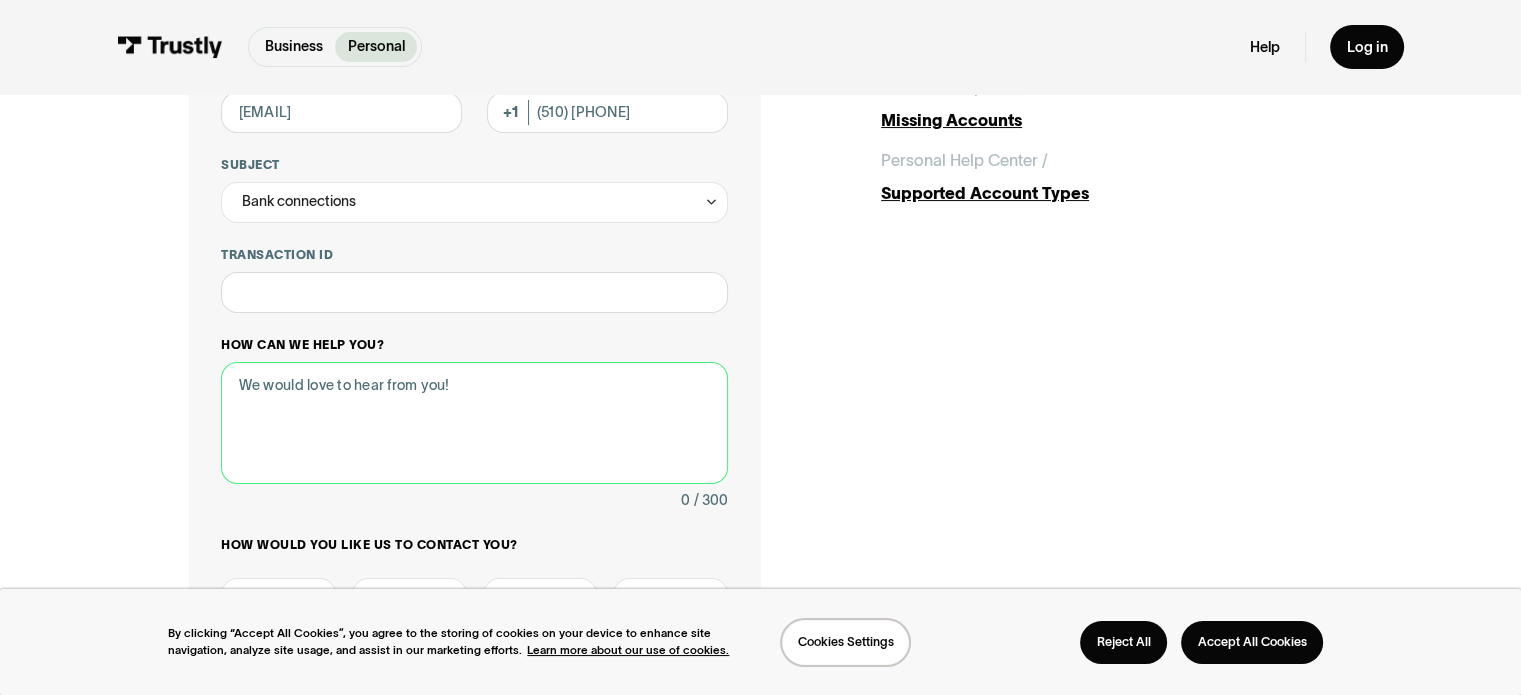 click on "How can we help you?" at bounding box center (474, 423) 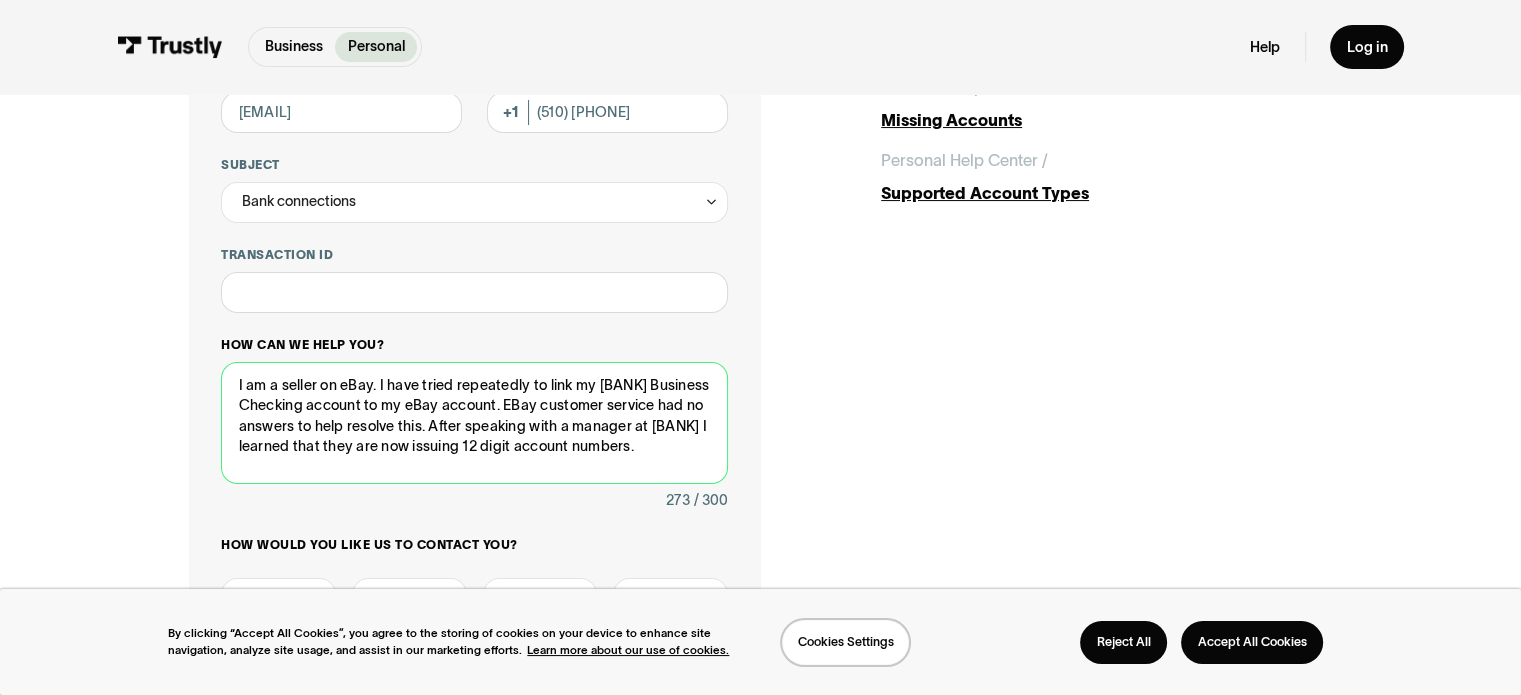 click on "I am a seller on eBay. I have tried repeatedly to link my [BANK] Business Checking account to my eBay account. EBay customer service had no answers to help resolve this. After speaking with a manager at [BANK] I learned that they are now issuing 12 digit account numbers." at bounding box center (474, 423) 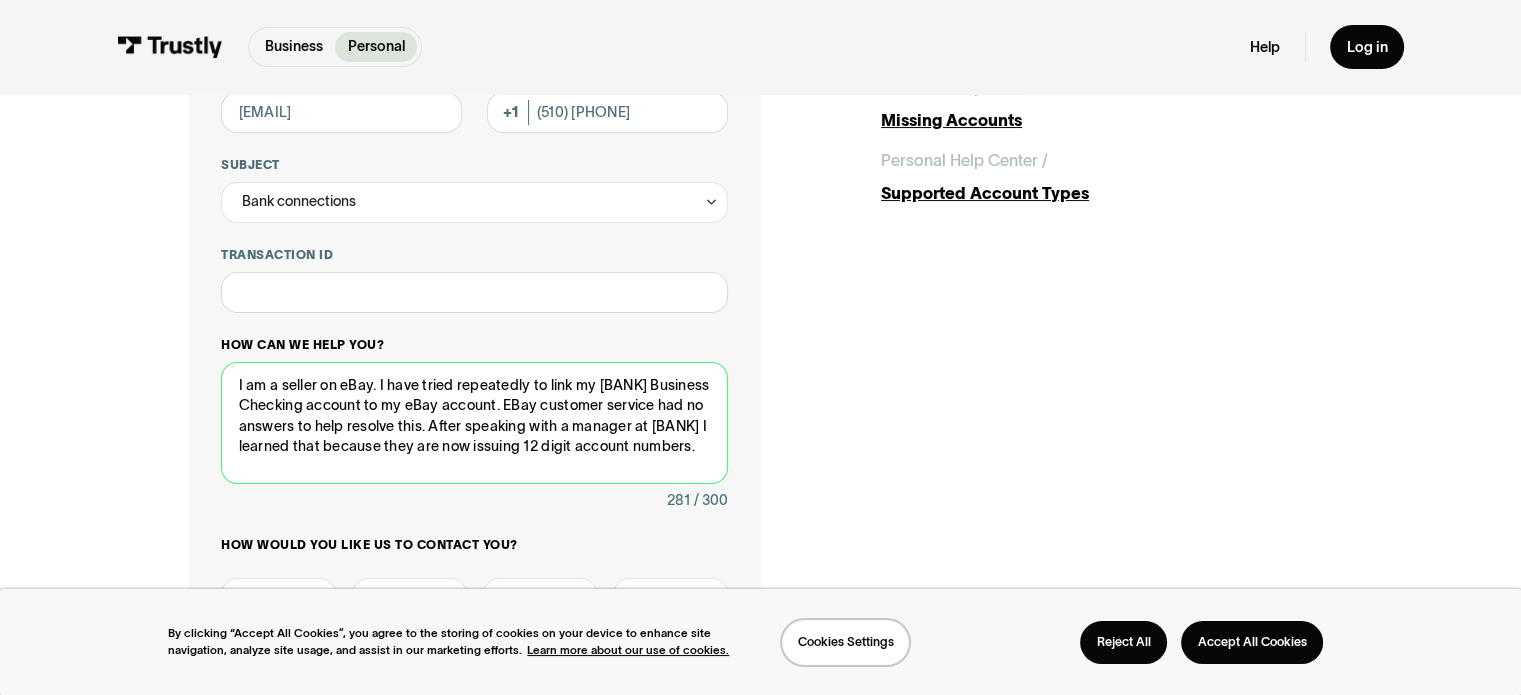 click on "I am a seller on eBay. I have tried repeatedly to link my [BANK] Business Checking account to my eBay account. EBay customer service had no answers to help resolve this. After speaking with a manager at [BANK] I learned that because they are now issuing 12 digit account numbers." at bounding box center [474, 423] 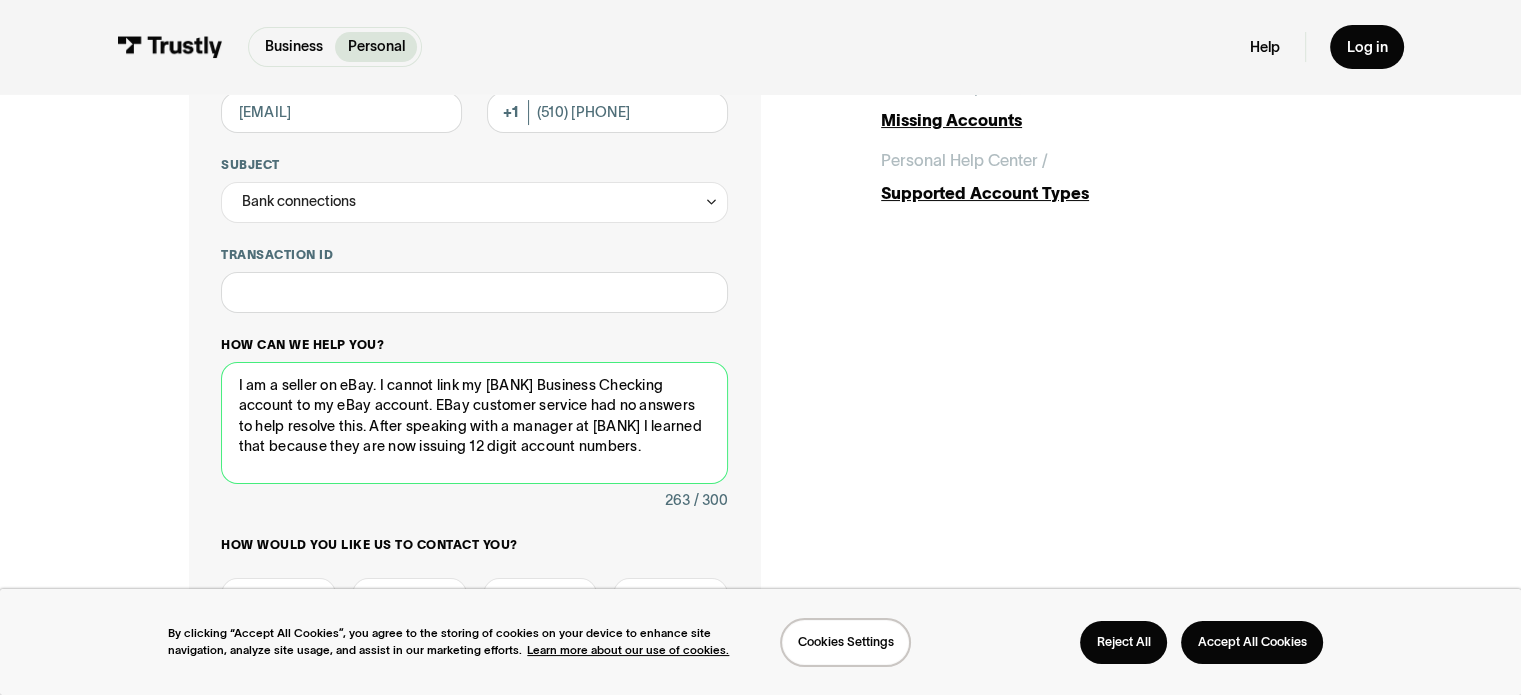 click on "I am a seller on eBay. I cannot link my [BANK] Business Checking account to my eBay account. EBay customer service had no answers to help resolve this. After speaking with a manager at [BANK] I learned that because they are now issuing 12 digit account numbers." at bounding box center [474, 423] 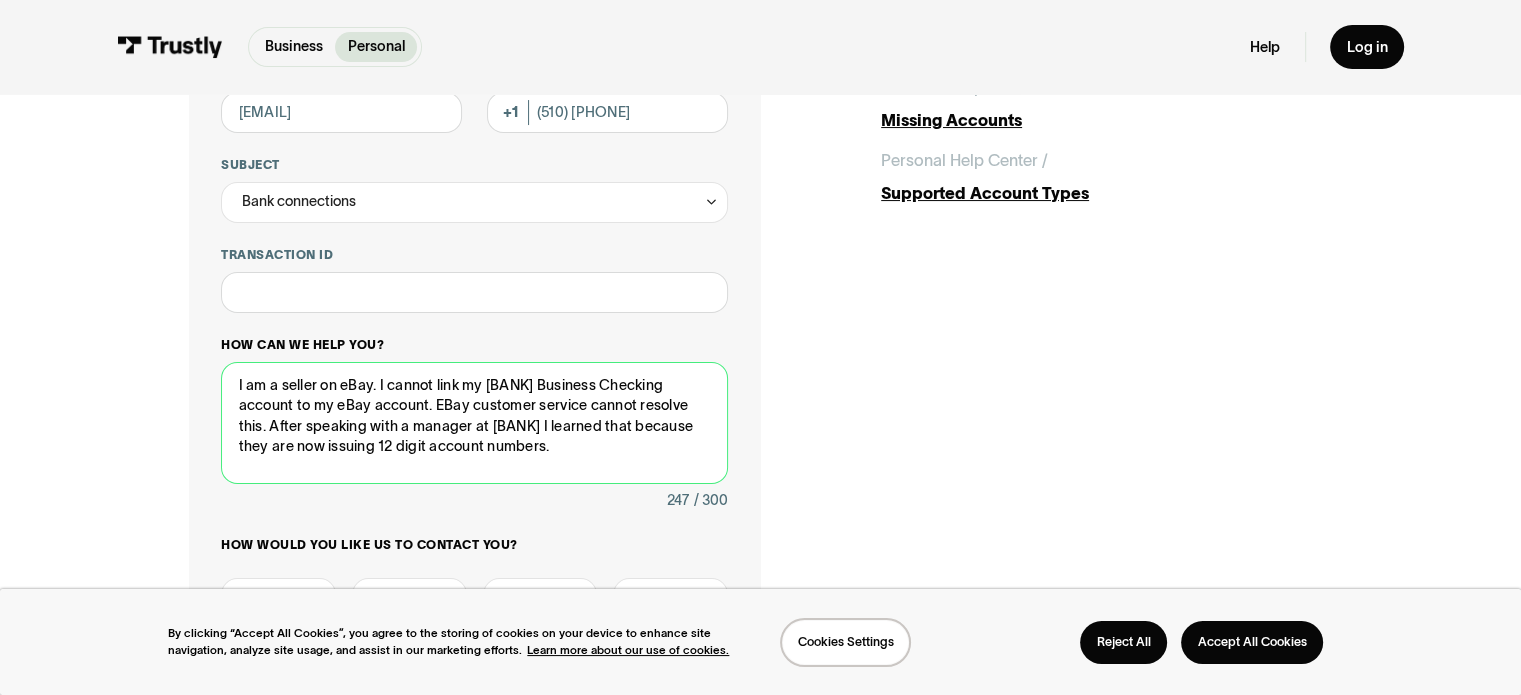 click on "I am a seller on eBay. I cannot link my [BANK] Business Checking account to my eBay account. EBay customer service cannot resolve this. After speaking with a manager at [BANK] I learned that because they are now issuing 12 digit account numbers." at bounding box center [474, 423] 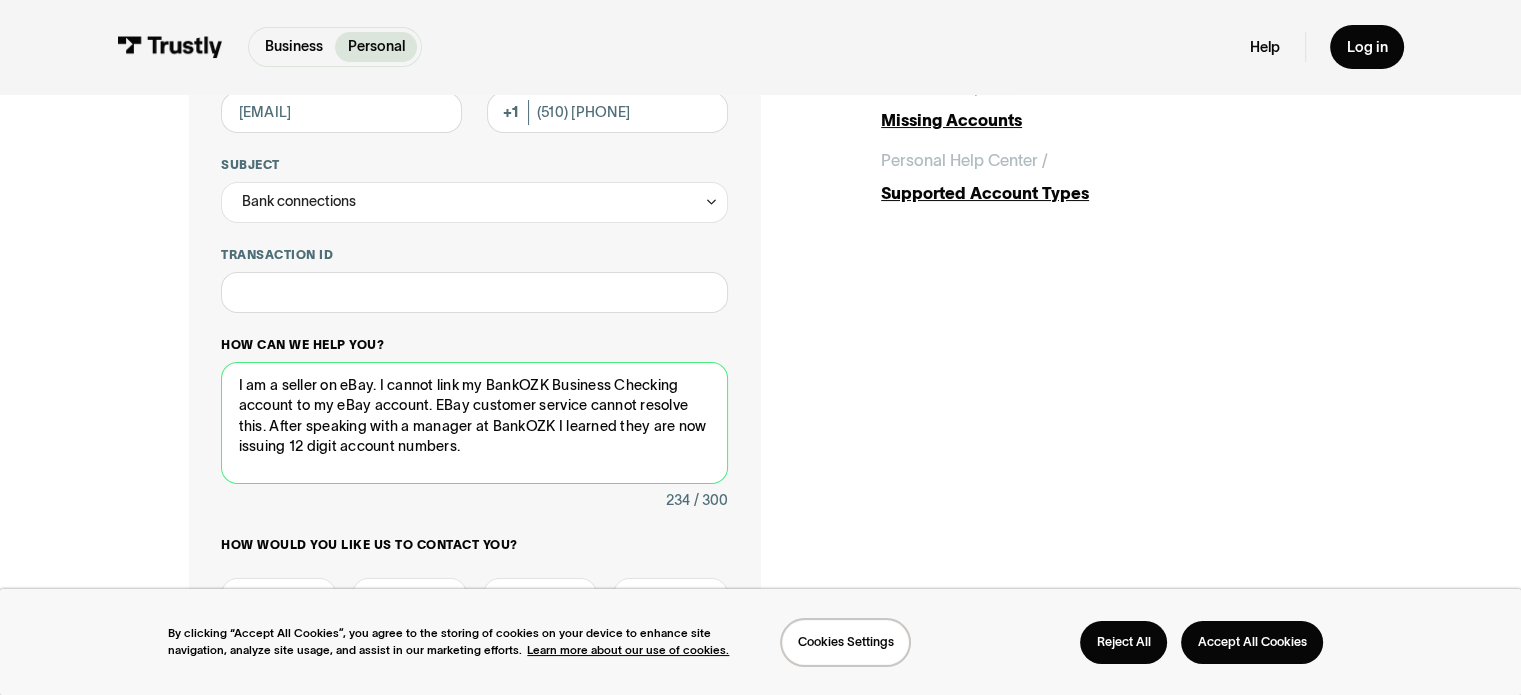 click on "I am a seller on eBay. I cannot link my BankOZK Business Checking account to my eBay account. EBay customer service cannot resolve this. After speaking with a manager at BankOZK I learned they are now issuing 12 digit account numbers." at bounding box center (474, 423) 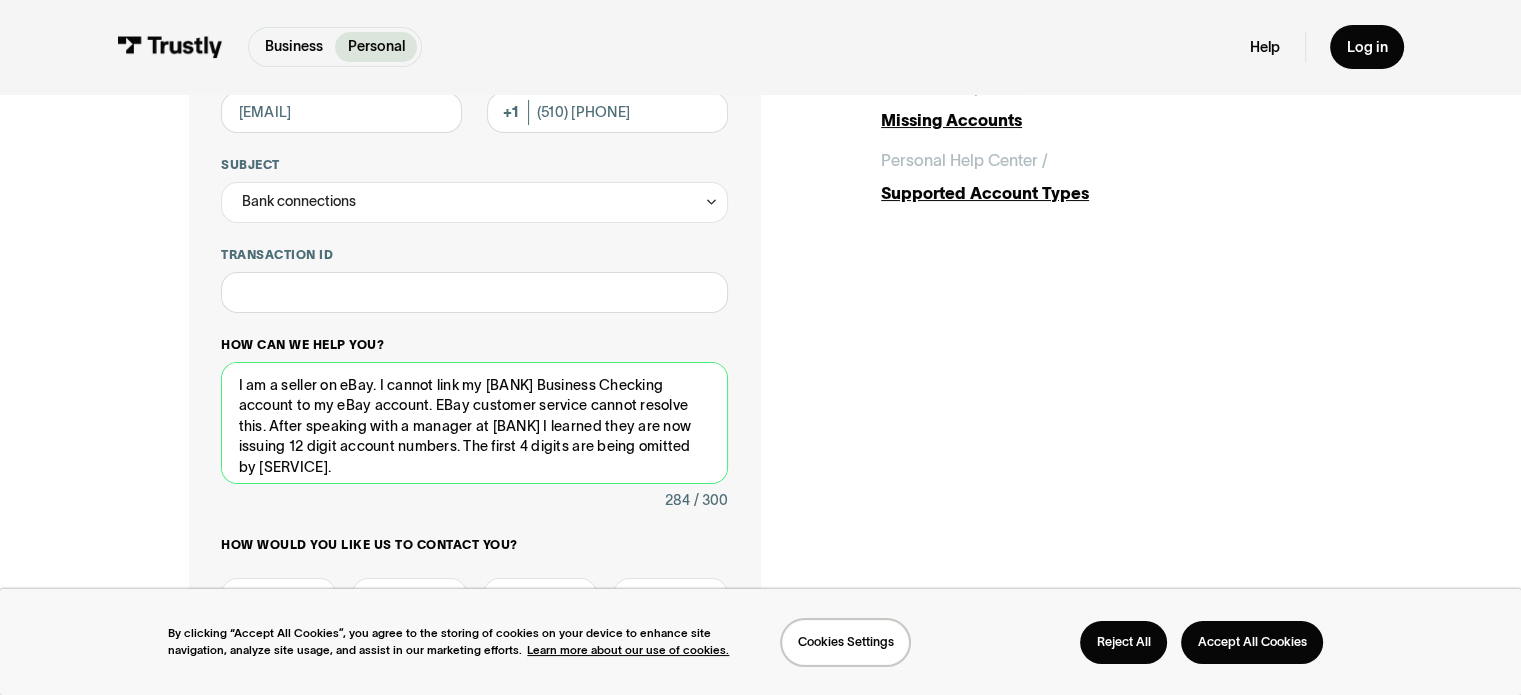 click on "I am a seller on eBay. I cannot link my [BANK] Business Checking account to my eBay account. EBay customer service cannot resolve this. After speaking with a manager at [BANK] I learned they are now issuing 12 digit account numbers. The first 4 digits are being omitted by [SERVICE]." at bounding box center (474, 423) 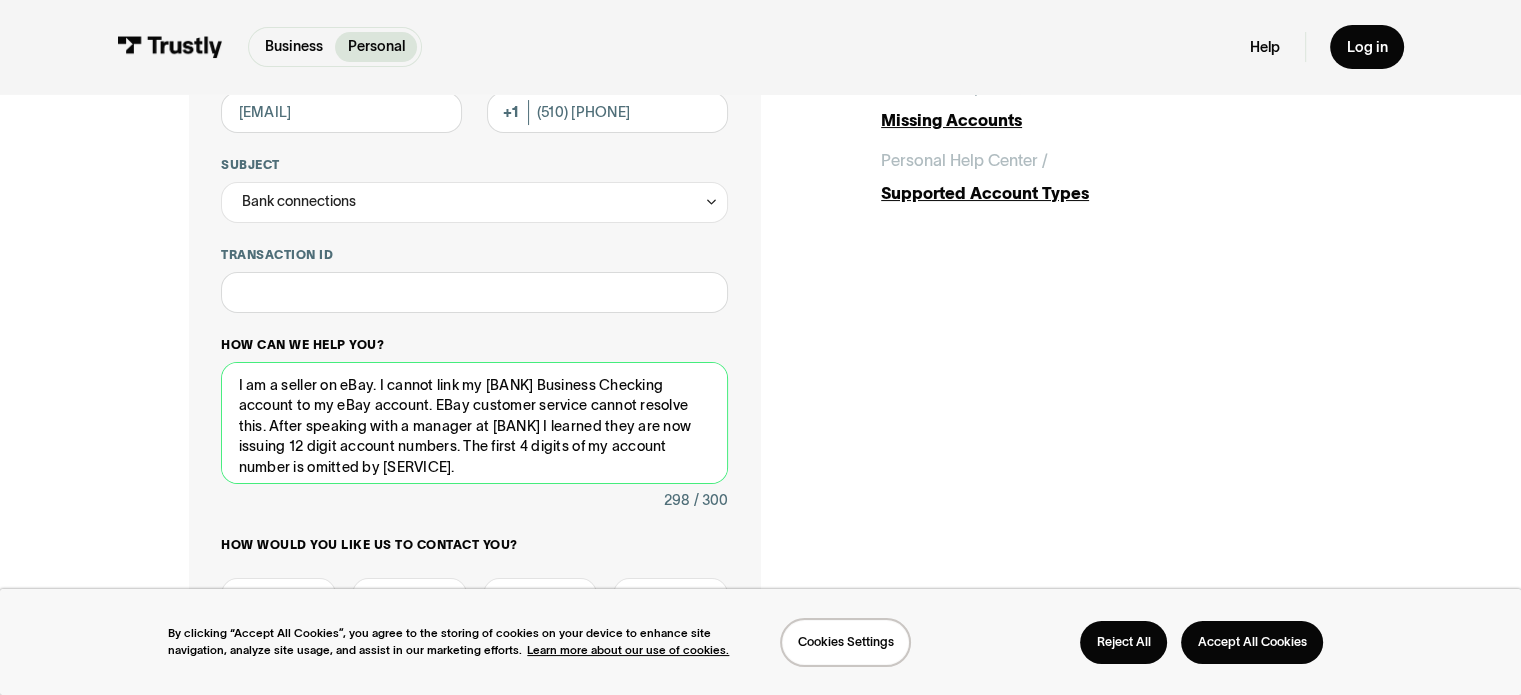 click on "I am a seller on eBay. I cannot link my [BANK] Business Checking account to my eBay account. EBay customer service cannot resolve this. After speaking with a manager at [BANK] I learned they are now issuing 12 digit account numbers. The first 4 digits of my account number is omitted by [SERVICE]." at bounding box center [474, 423] 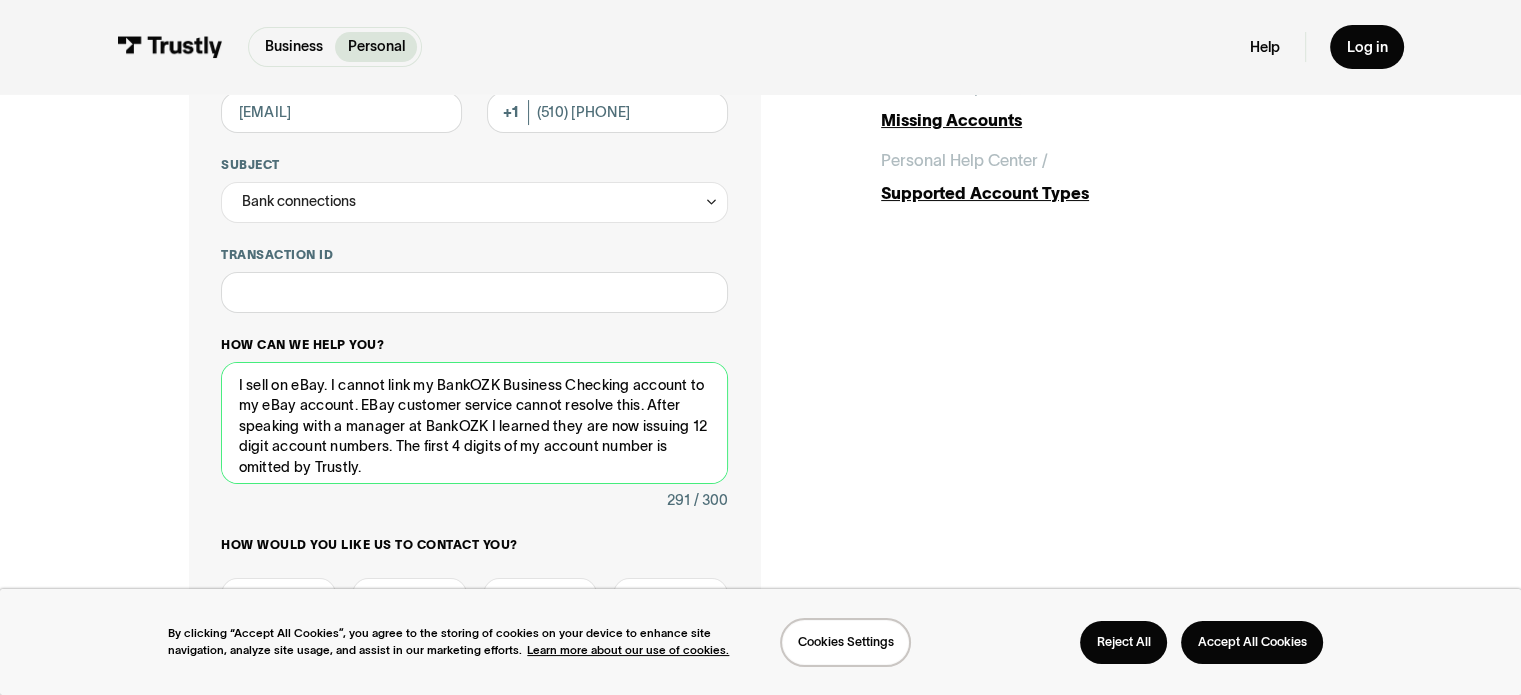click on "I sell on eBay. I cannot link my BankOZK Business Checking account to my eBay account. EBay customer service cannot resolve this. After speaking with a manager at BankOZK I learned they are now issuing 12 digit account numbers. The first 4 digits of my account number is omitted by Trustly." at bounding box center (474, 423) 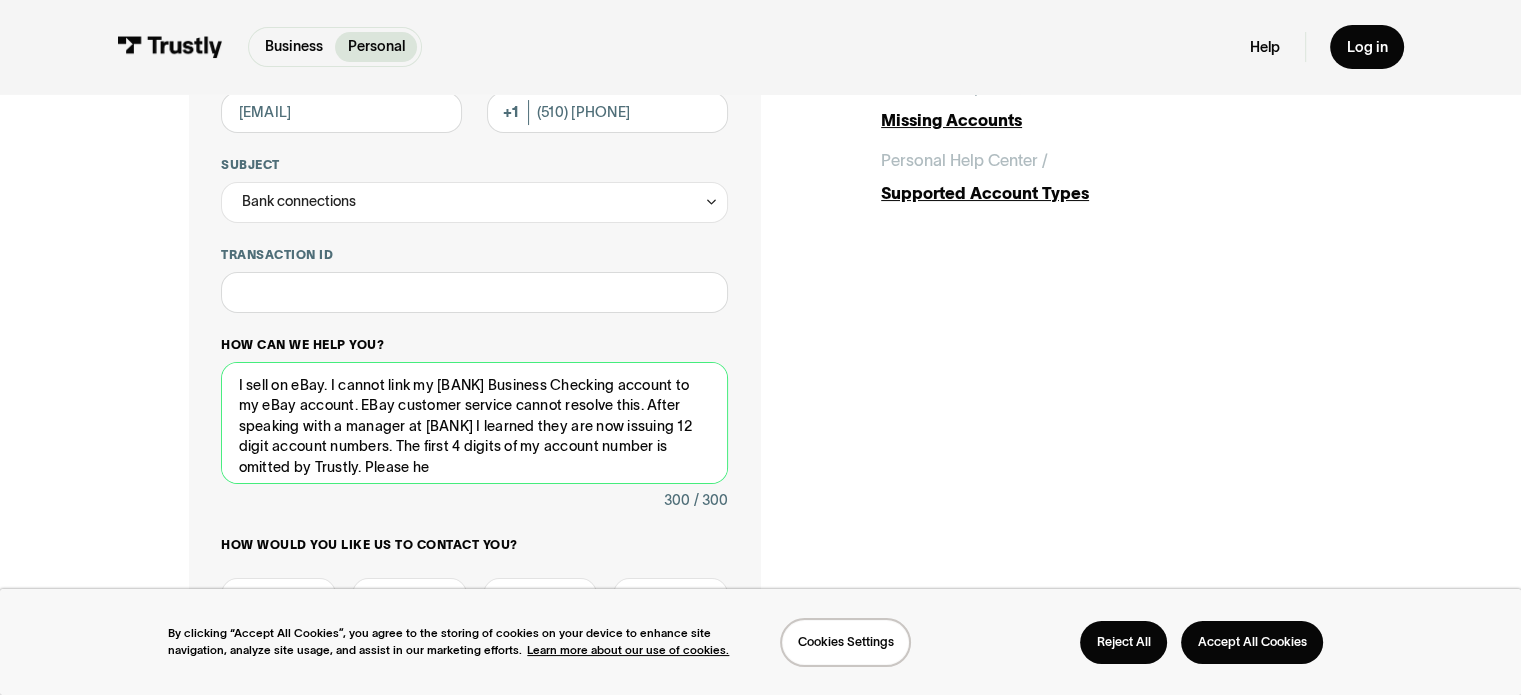 click on "I sell on eBay. I cannot link my [BANK] Business Checking account to my eBay account. EBay customer service cannot resolve this. After speaking with a manager at [BANK] I learned they are now issuing 12 digit account numbers. The first 4 digits of my account number is omitted by Trustly. Please he" at bounding box center (474, 423) 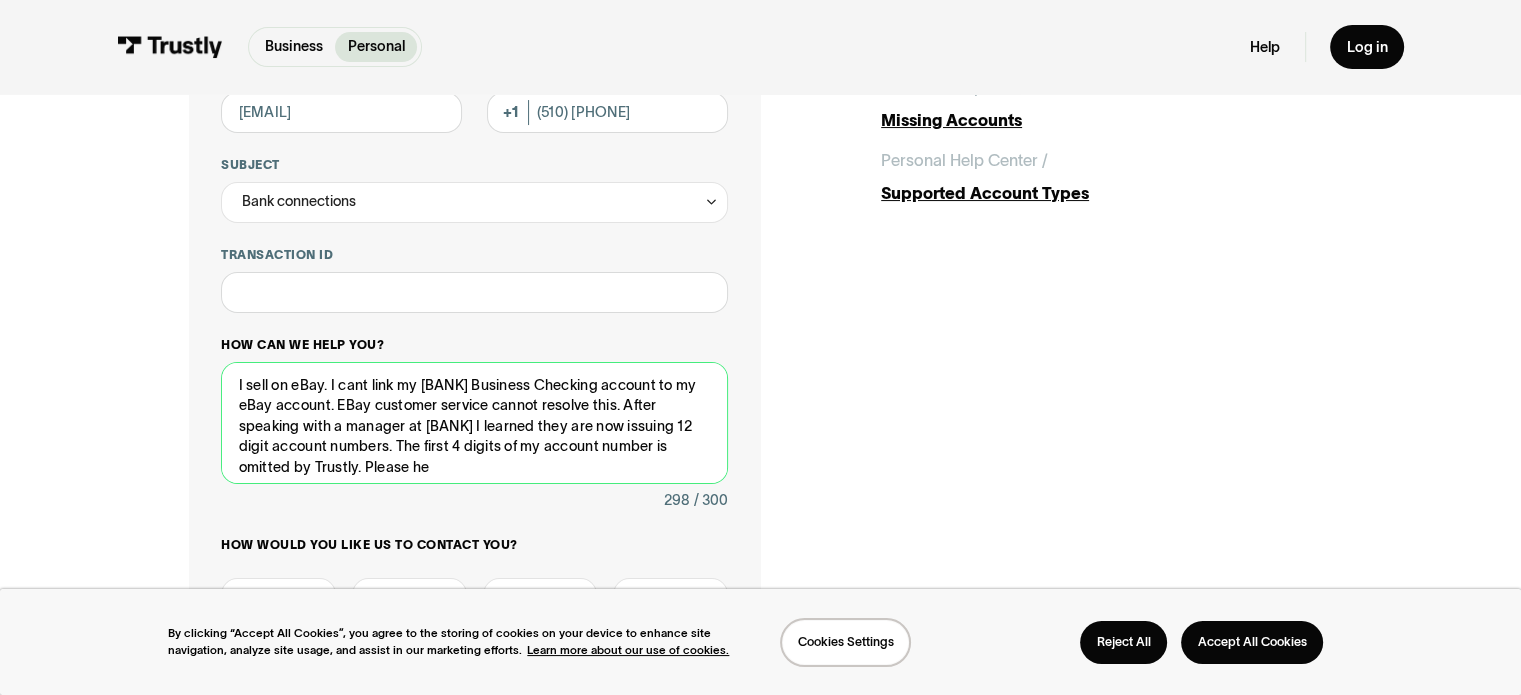 click on "I sell on eBay. I cant link my [BANK] Business Checking account to my eBay account. EBay customer service cannot resolve this. After speaking with a manager at [BANK] I learned they are now issuing 12 digit account numbers. The first 4 digits of my account number is omitted by Trustly. Please he" at bounding box center [474, 423] 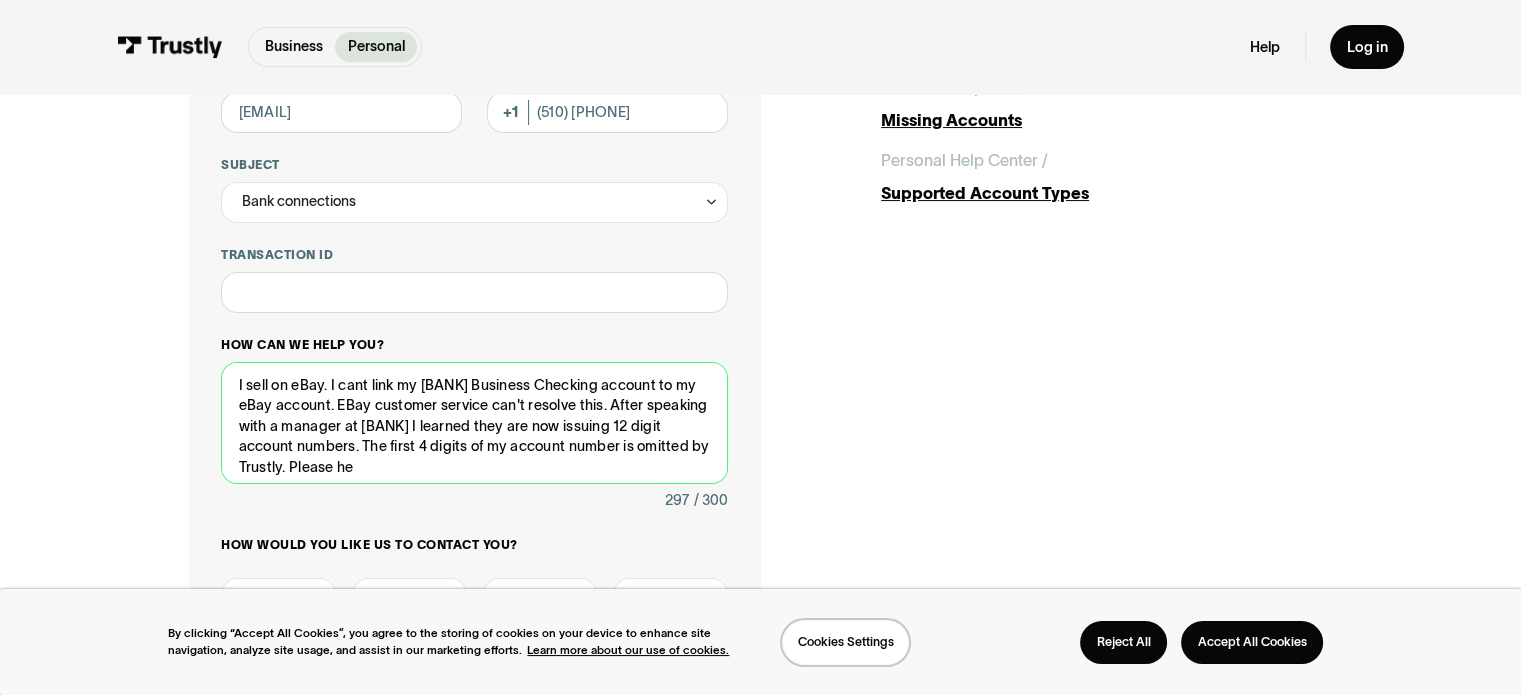 click on "I sell on eBay. I cant link my [BANK] Business Checking account to my eBay account. EBay customer service can't resolve this. After speaking with a manager at [BANK] I learned they are now issuing 12 digit account numbers. The first 4 digits of my account number is omitted by Trustly. Please he" at bounding box center (474, 423) 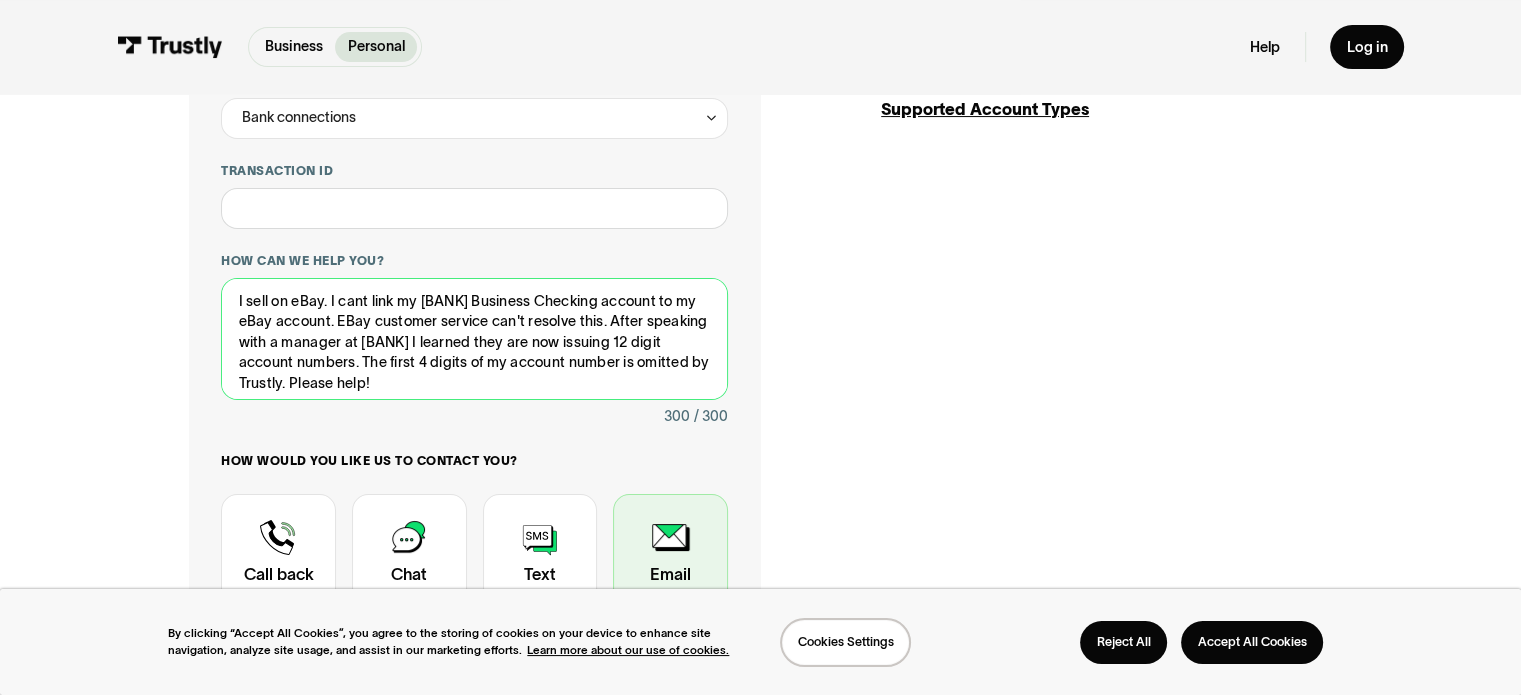 scroll, scrollTop: 700, scrollLeft: 0, axis: vertical 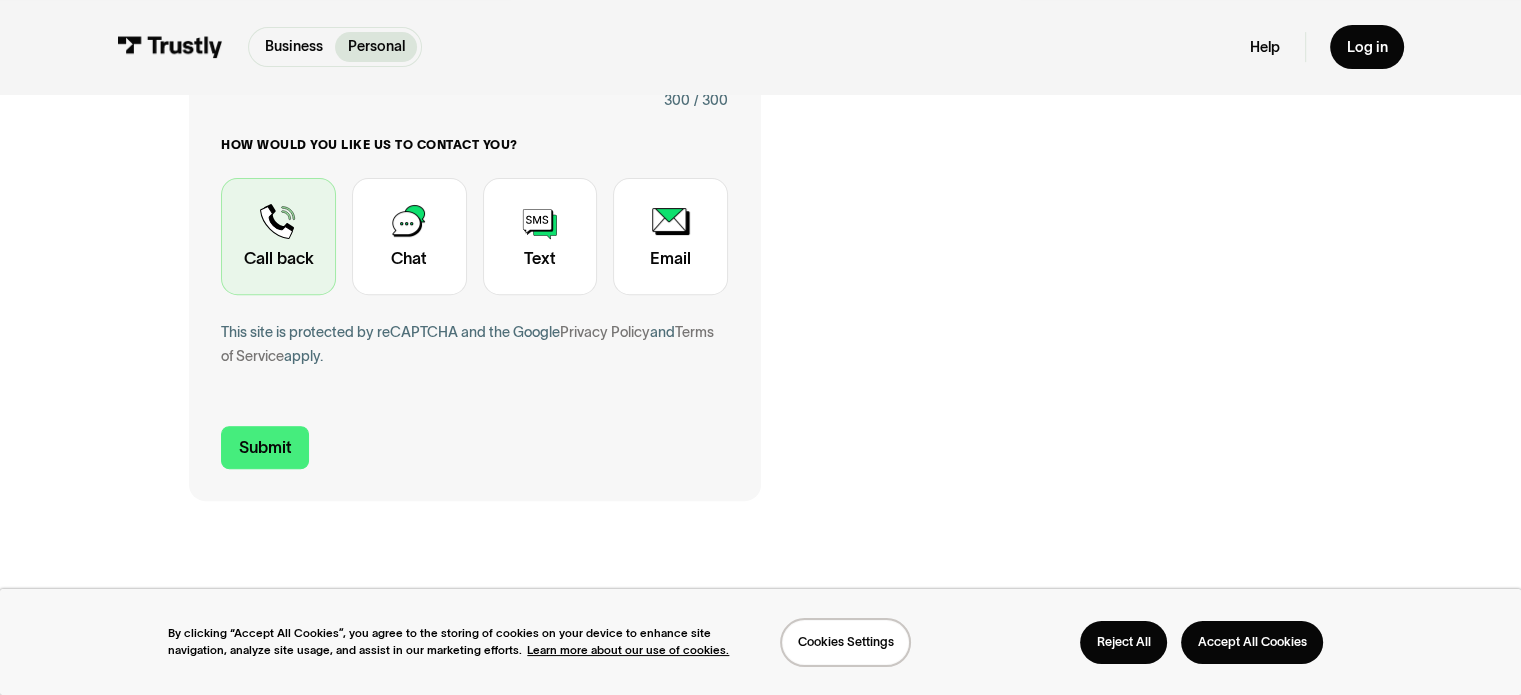 type on "I sell on eBay. I cant link my [BANK] Business Checking account to my eBay account. EBay customer service can't resolve this. After speaking with a manager at [BANK] I learned they are now issuing 12 digit account numbers. The first 4 digits of my account number is omitted by Trustly. Please help!" 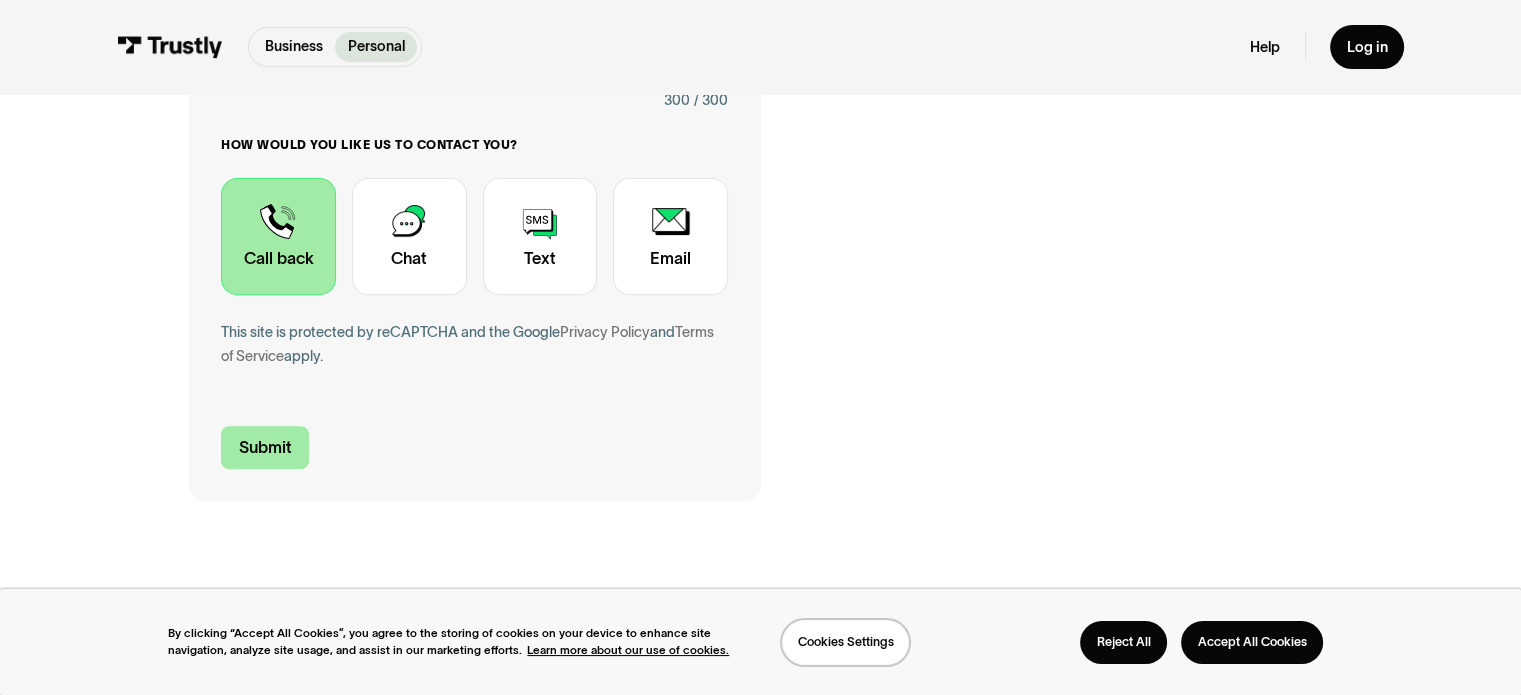 click on "Submit" at bounding box center [265, 447] 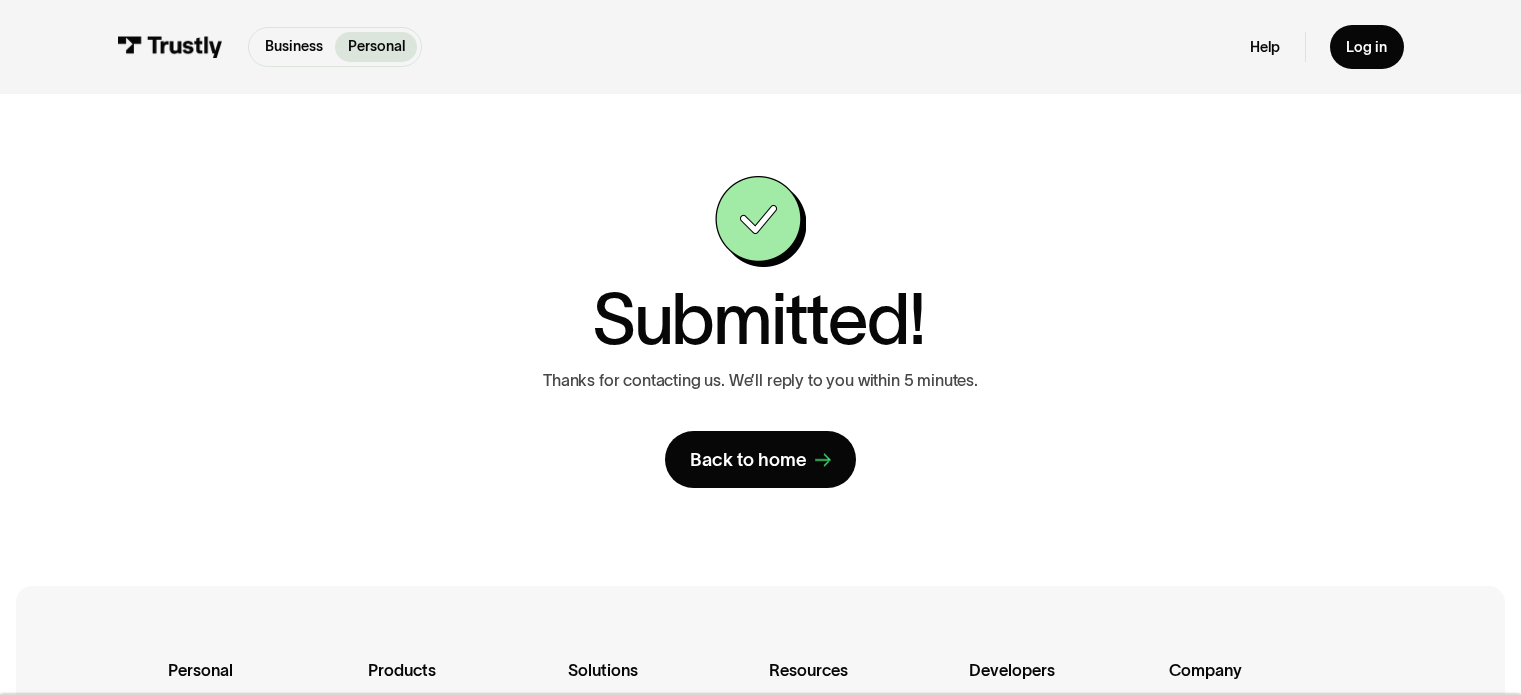 scroll, scrollTop: 0, scrollLeft: 0, axis: both 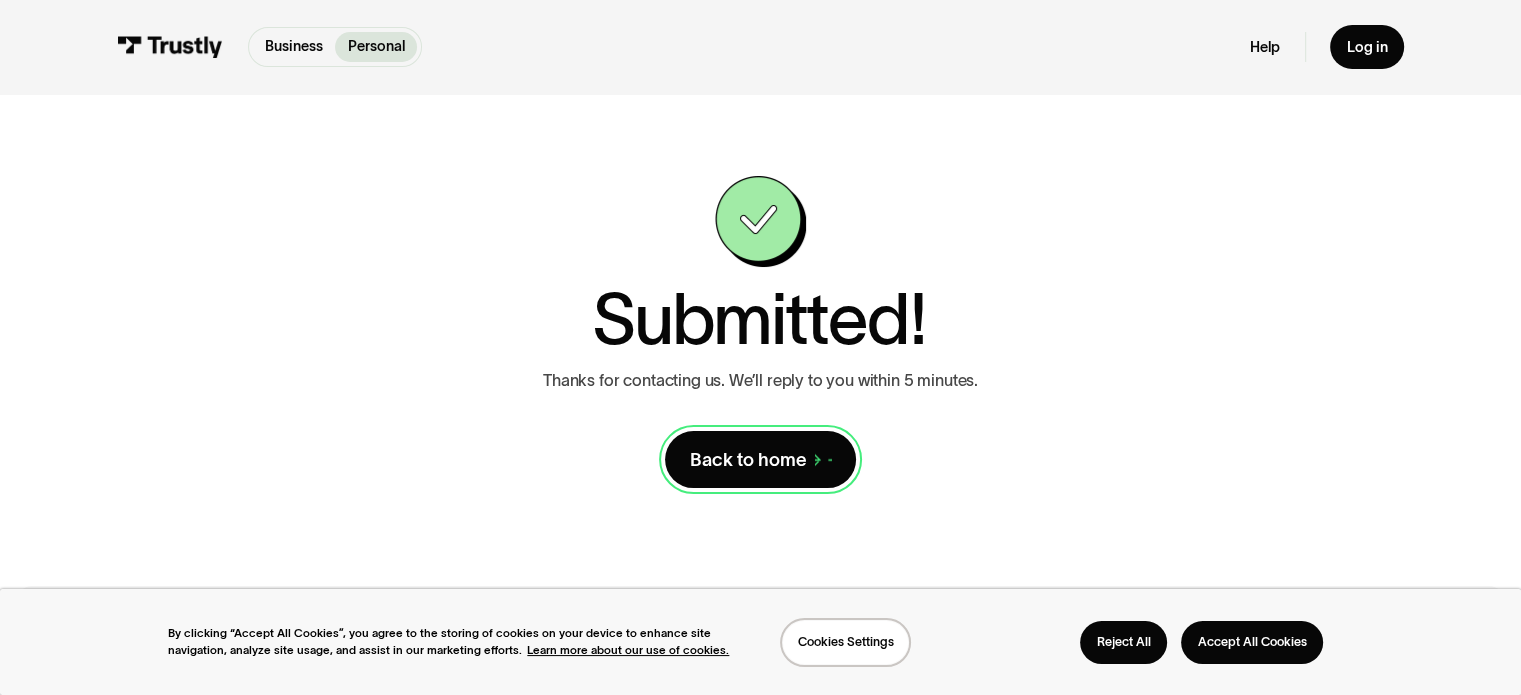 click on "Back to home" at bounding box center [760, 459] 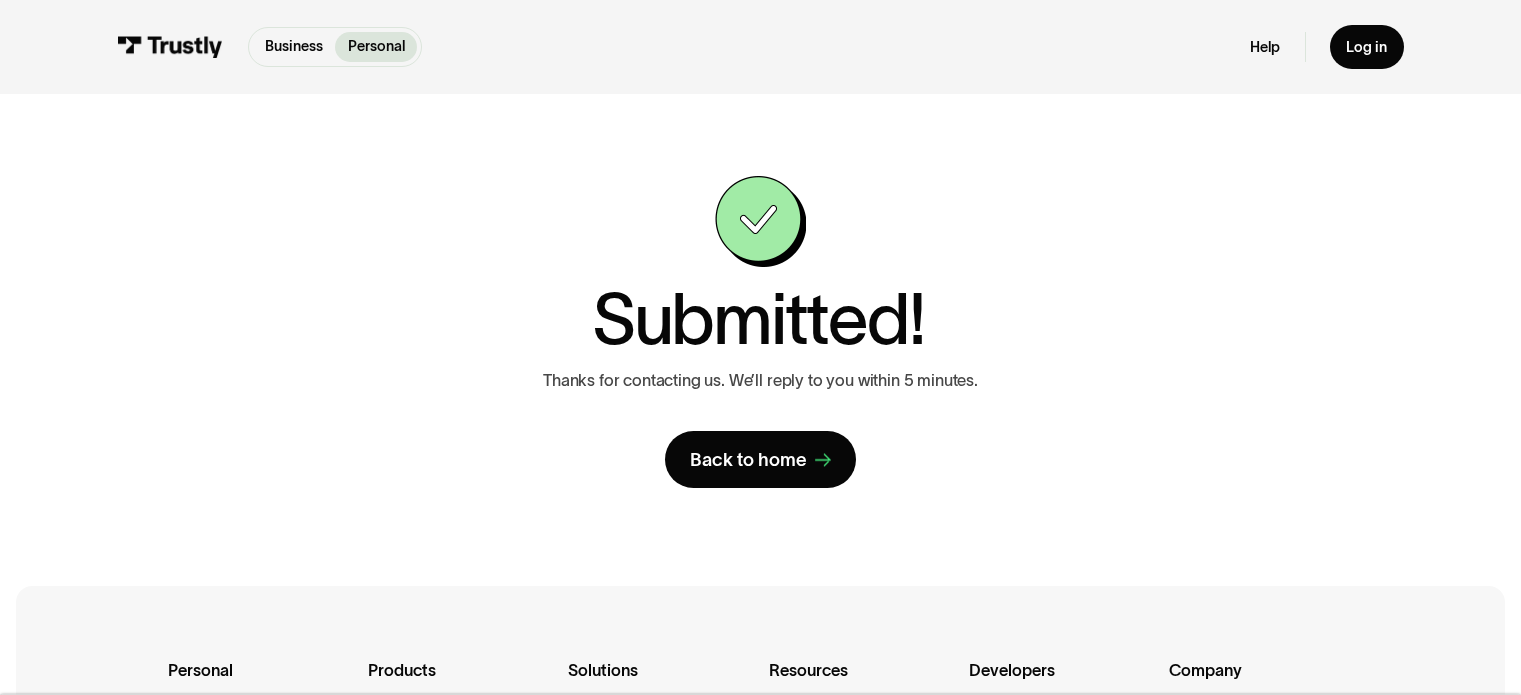 scroll, scrollTop: 0, scrollLeft: 0, axis: both 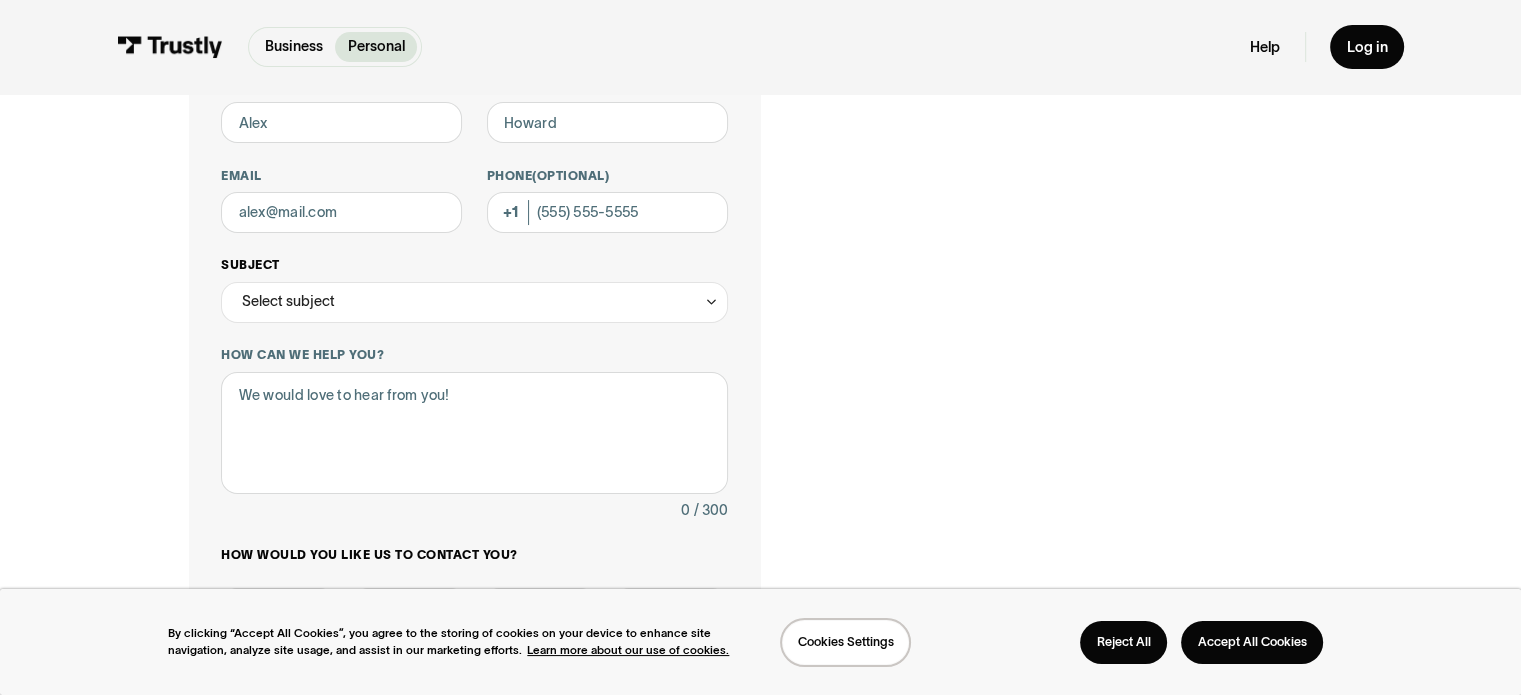 click at bounding box center [711, 302] 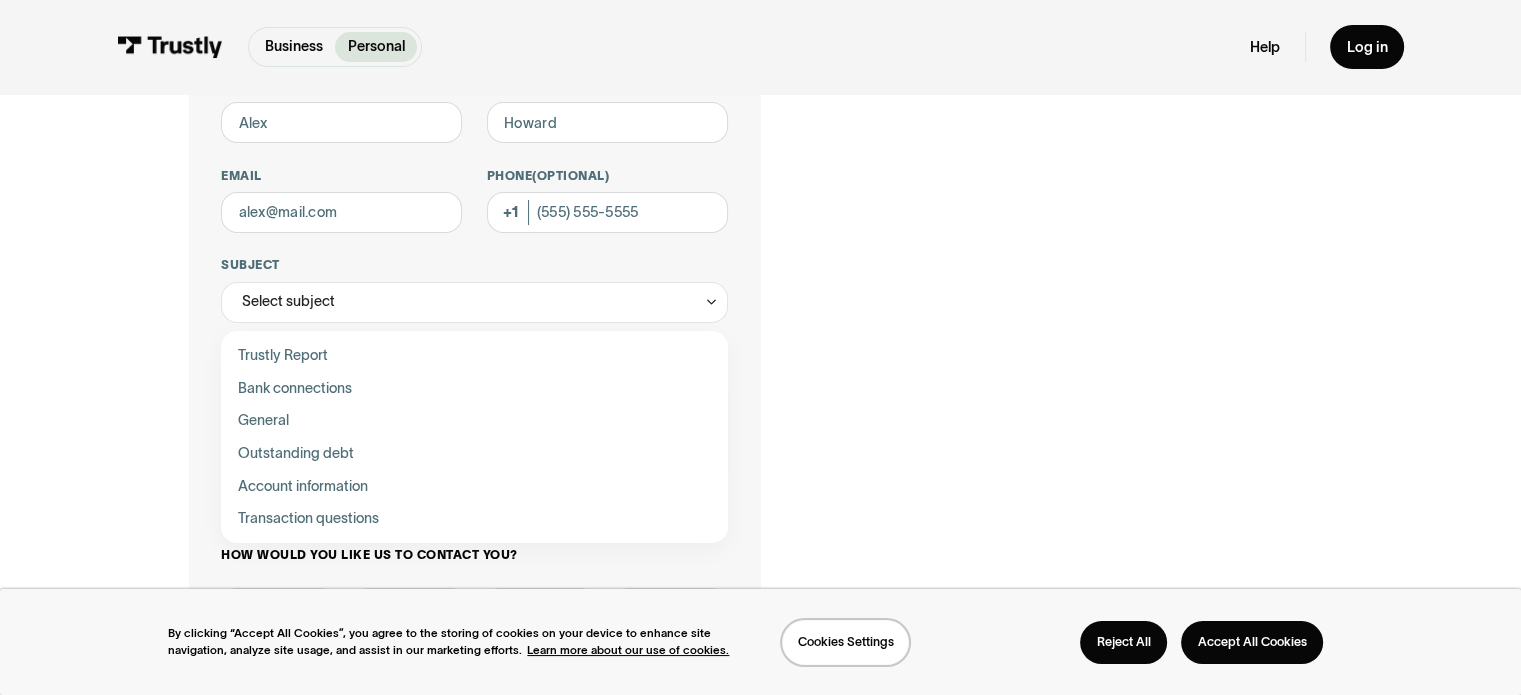 click on "Contact Trustly Support [FIRST] [LAST] [EMAIL] [PHONE]  (Optional) Subject Select subject
Trustly Report Bank connections General Outstanding debt Account information Transaction questions Transaction ID How can we help you? 0  / 300 How would you like us to contact you? Unavailable placeholder message Call back Chat Text Email This site is protected by reCAPTCHA and the Google  Privacy Policy  and  Terms of Service  apply. I agree to receive text messages from Trustly Support. Message and data rates may apply.
Submit Thank you! Your submission has been received! Oops! Something went wrong while submitting the form. Subject Select subject
Trustly Report Bank connections General Outstanding debt" at bounding box center [761, 444] 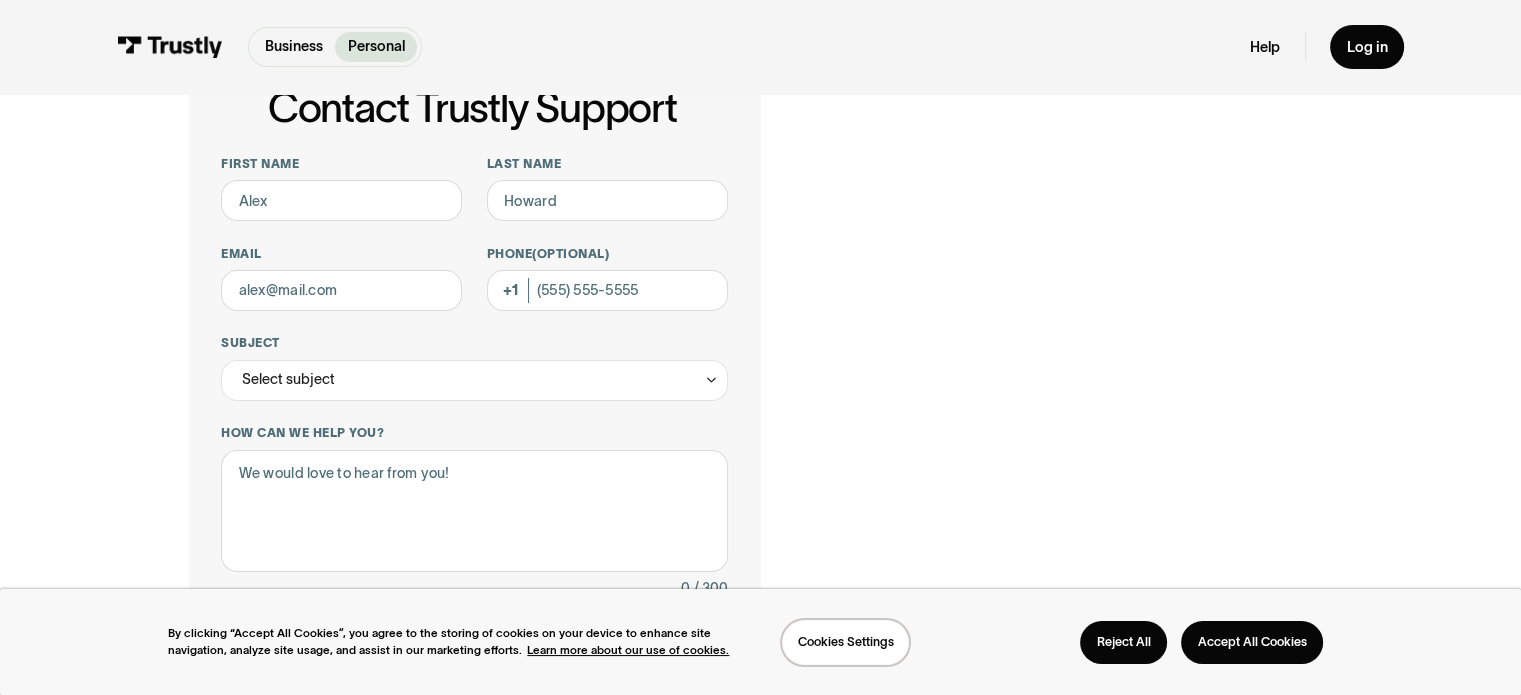 scroll, scrollTop: 0, scrollLeft: 0, axis: both 